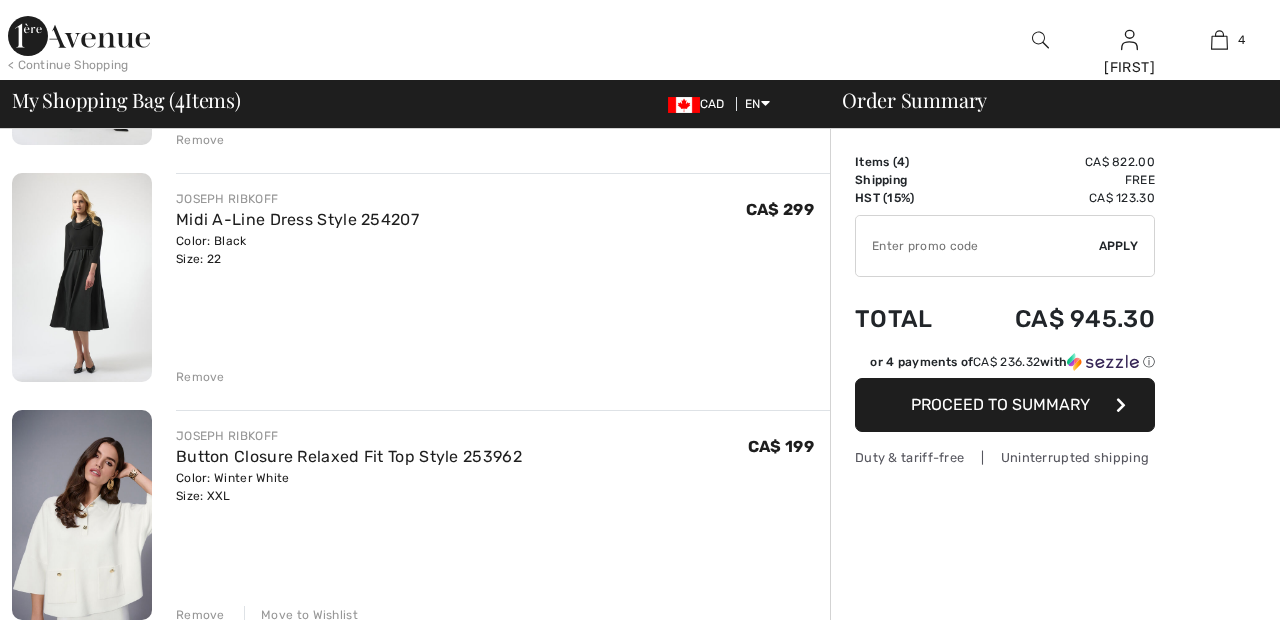 scroll, scrollTop: 673, scrollLeft: 0, axis: vertical 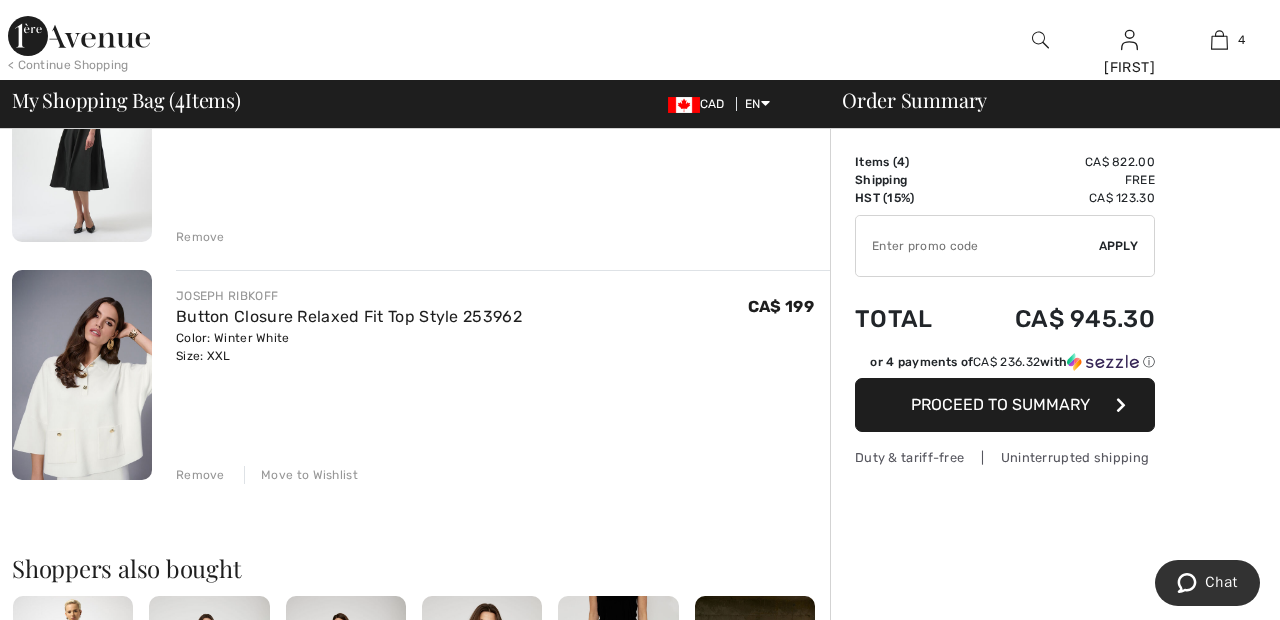 click on "Move to Wishlist" at bounding box center (301, 475) 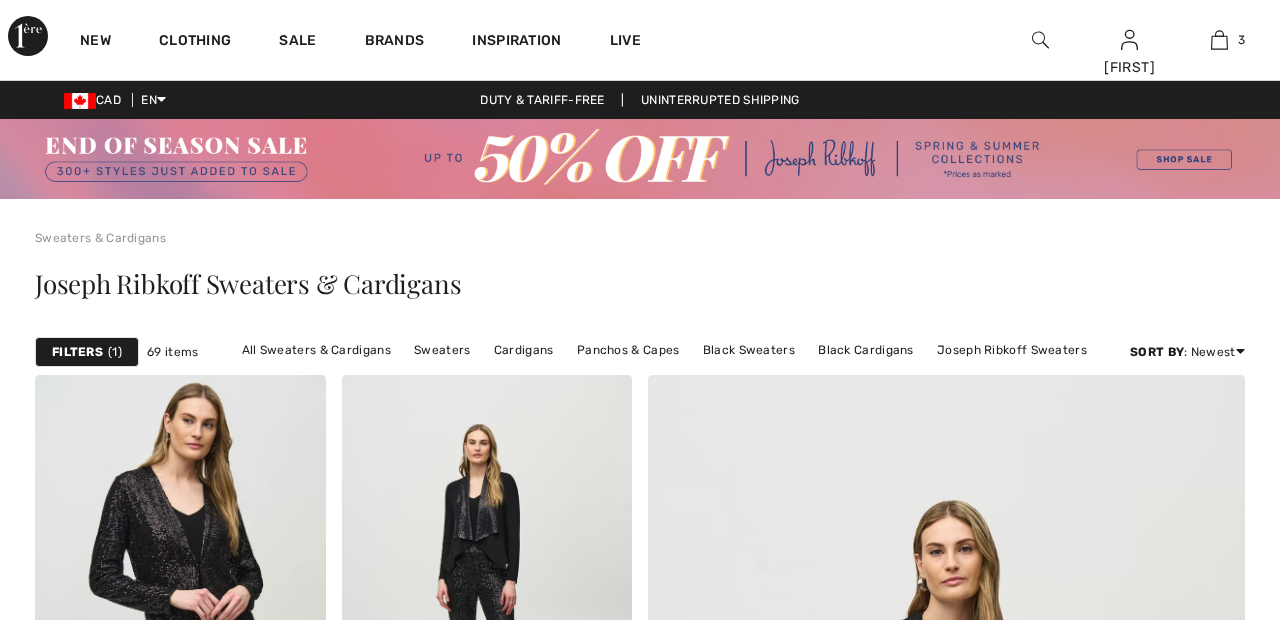 scroll, scrollTop: 0, scrollLeft: 0, axis: both 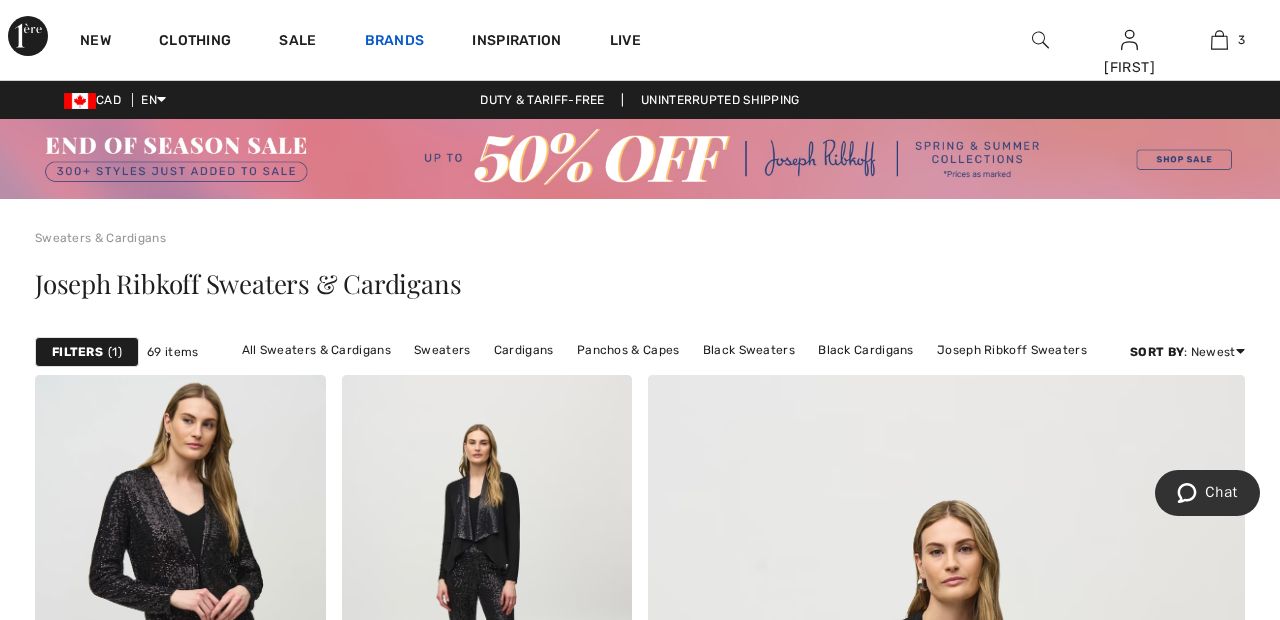 click on "Brands" at bounding box center [395, 42] 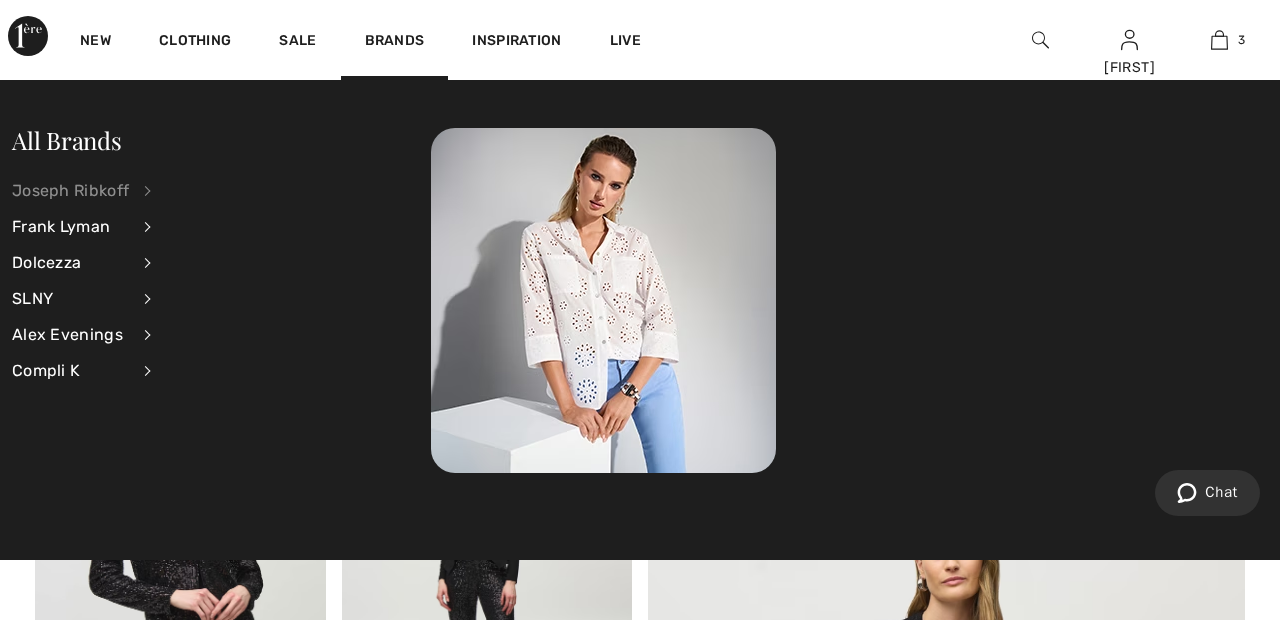 click on "Joseph Ribkoff" at bounding box center [70, 191] 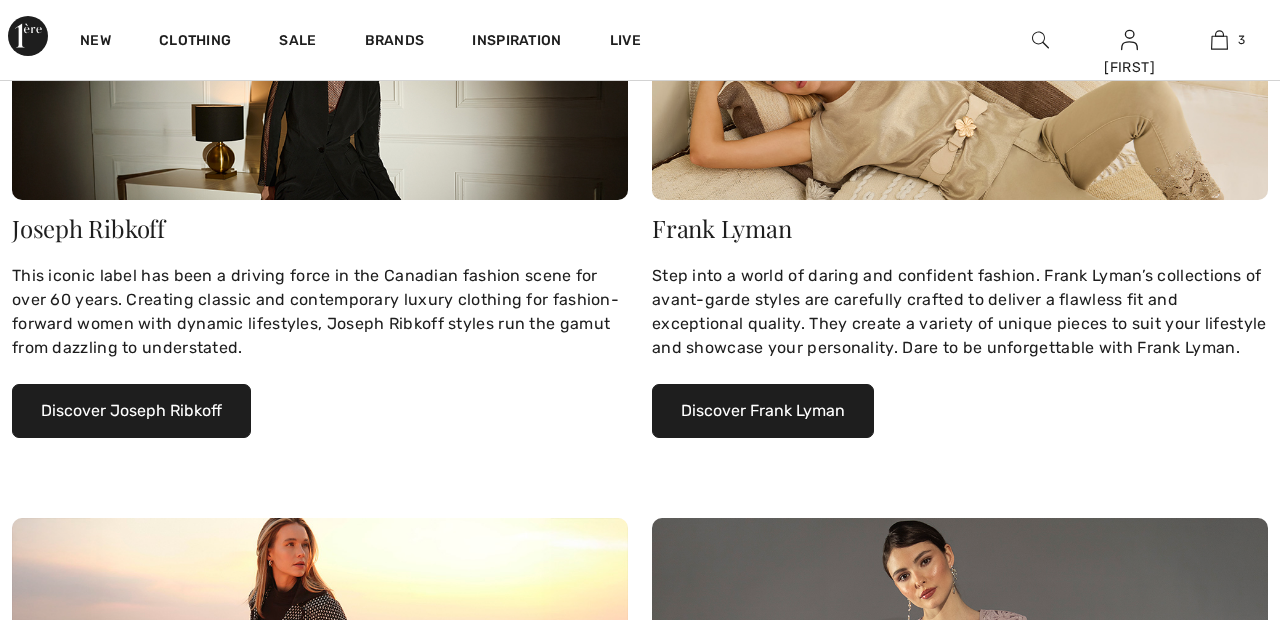 scroll, scrollTop: 0, scrollLeft: 0, axis: both 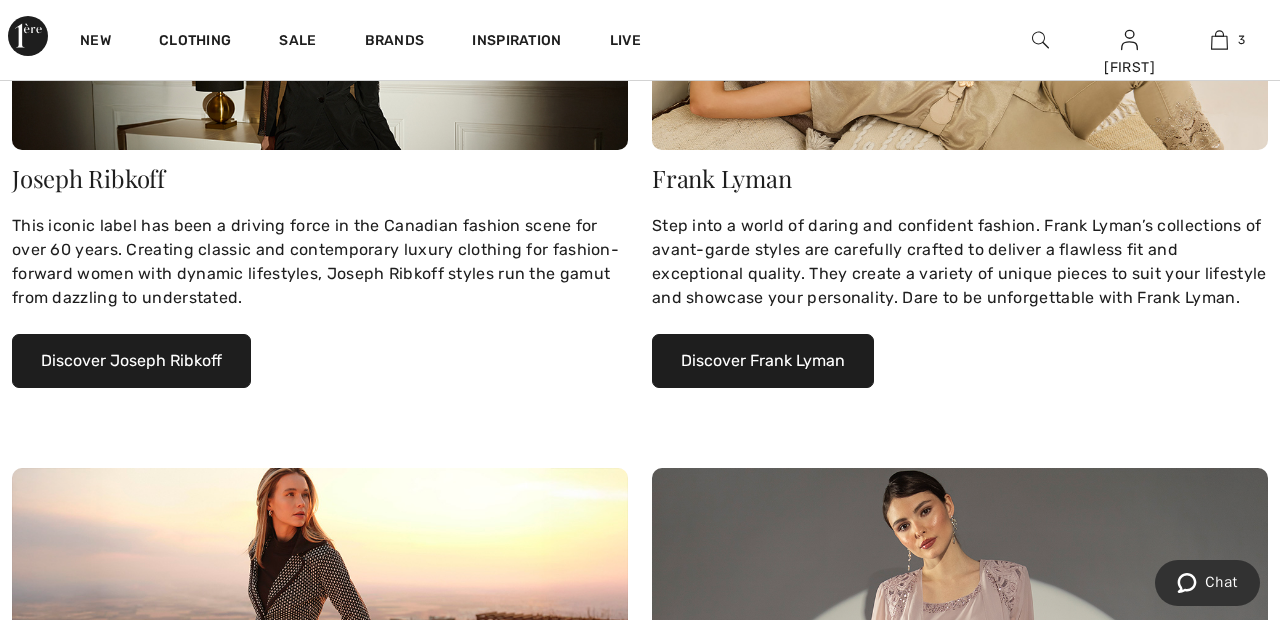 click on "Discover Joseph Ribkoff" at bounding box center [131, 361] 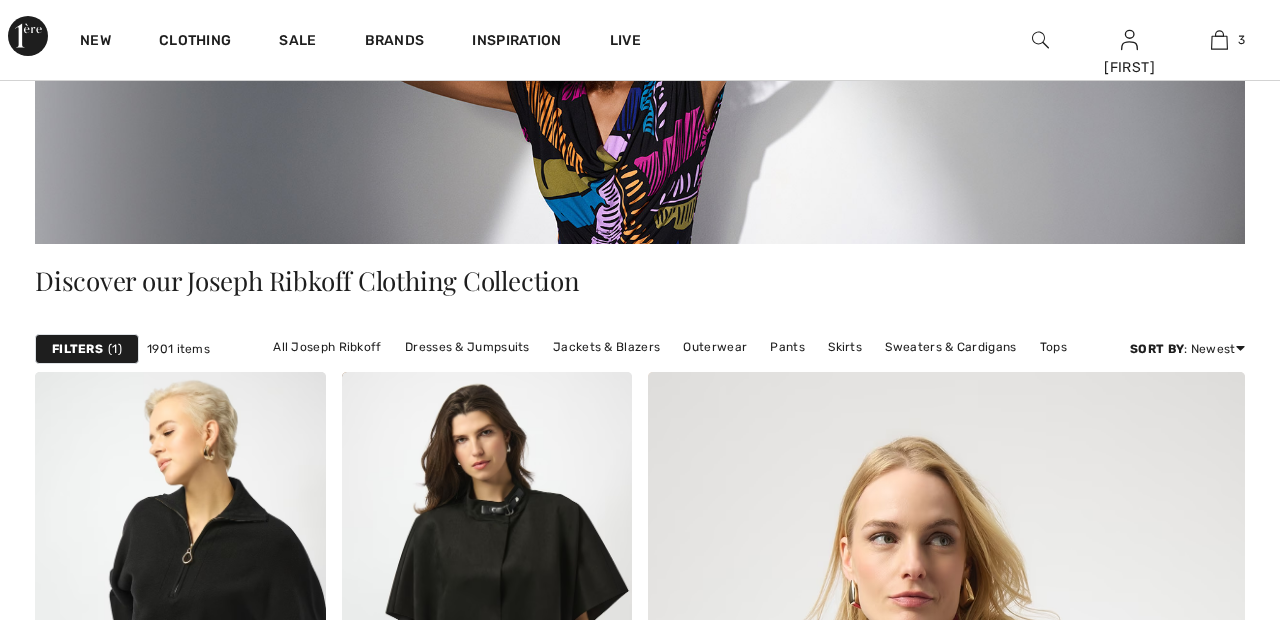 checkbox on "true" 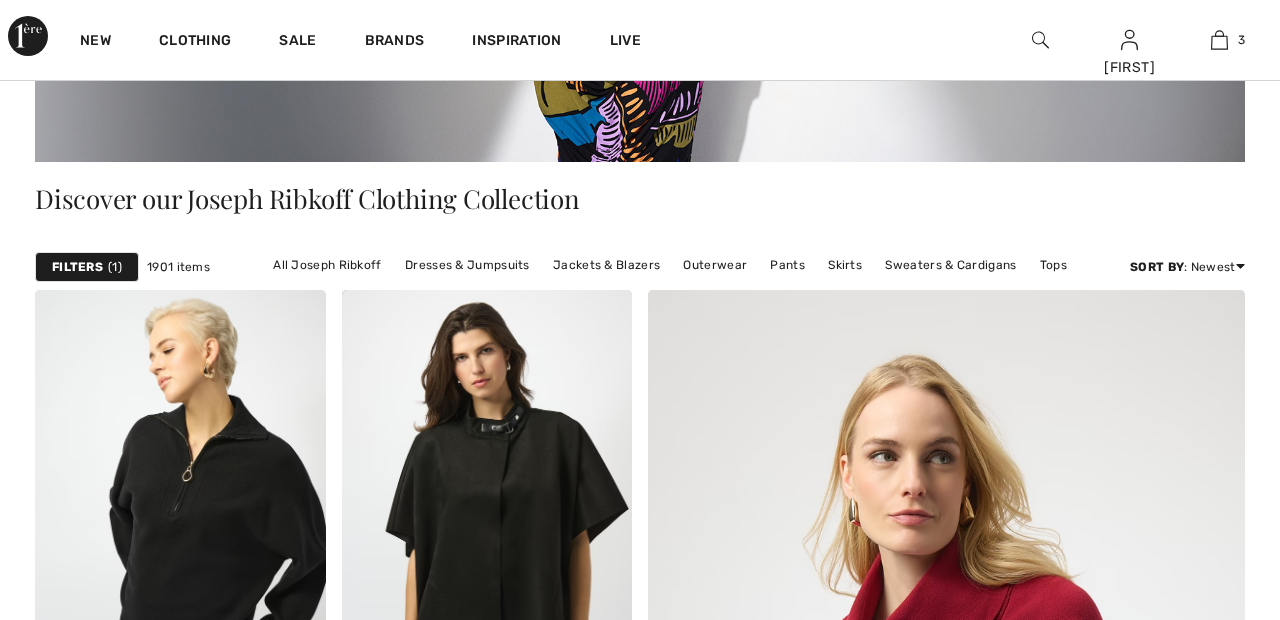 scroll, scrollTop: 0, scrollLeft: 0, axis: both 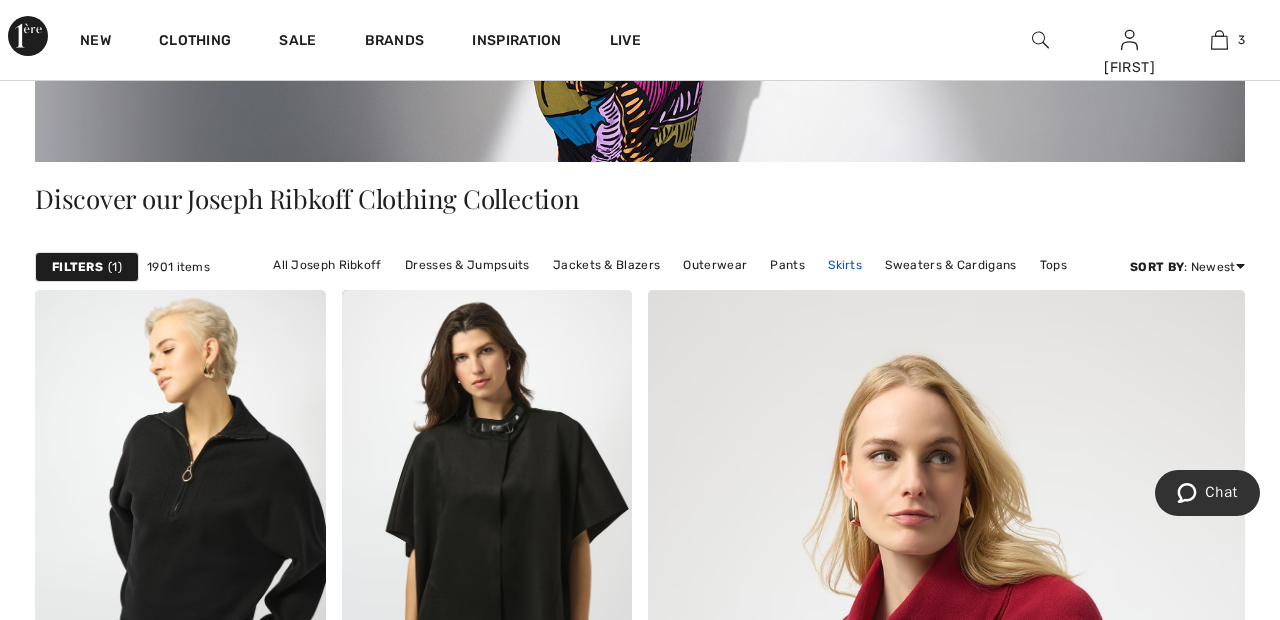 click on "Skirts" at bounding box center (845, 265) 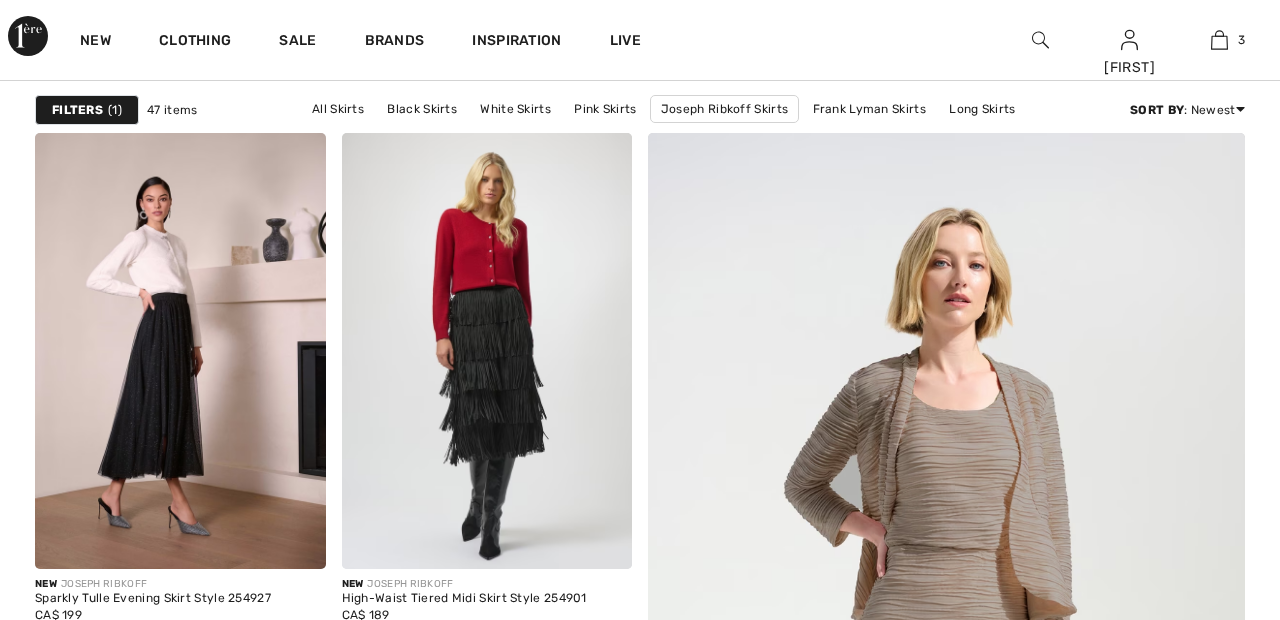 scroll, scrollTop: 283, scrollLeft: 0, axis: vertical 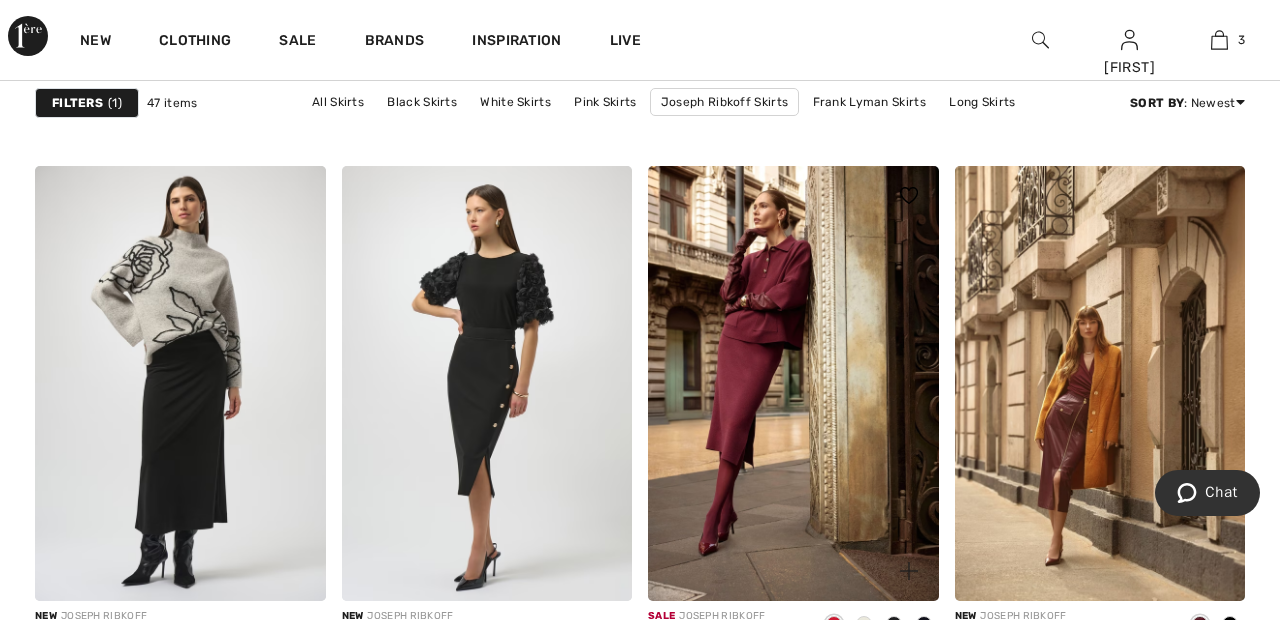 click at bounding box center (793, 384) 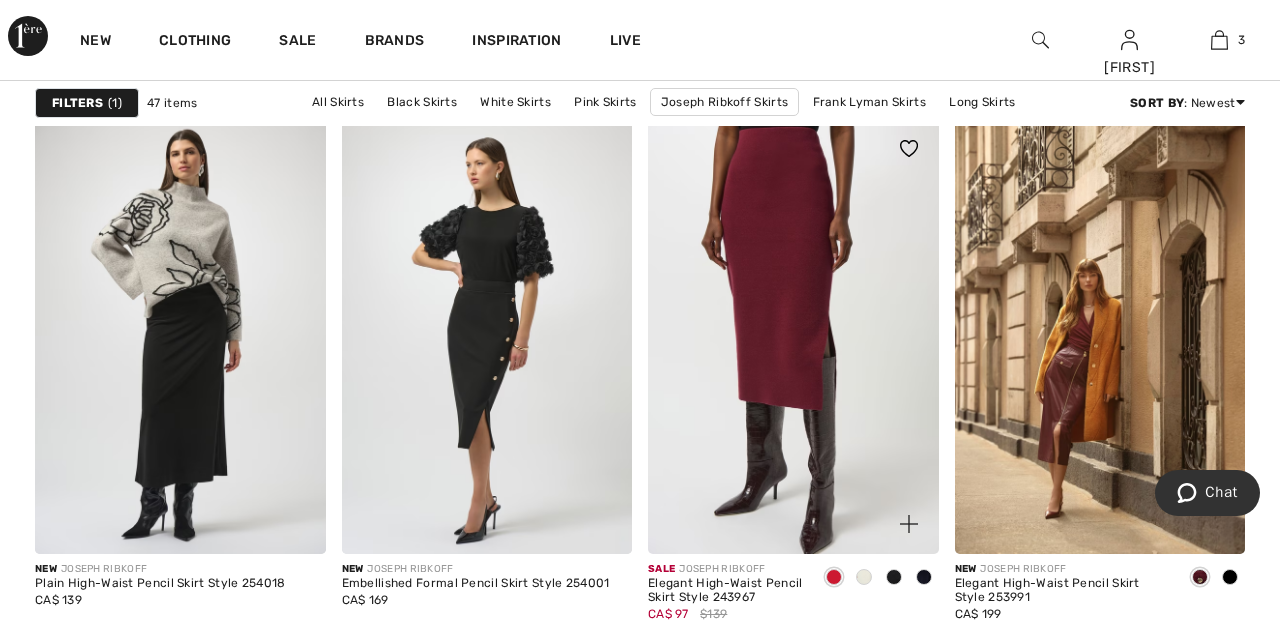scroll, scrollTop: 1401, scrollLeft: 0, axis: vertical 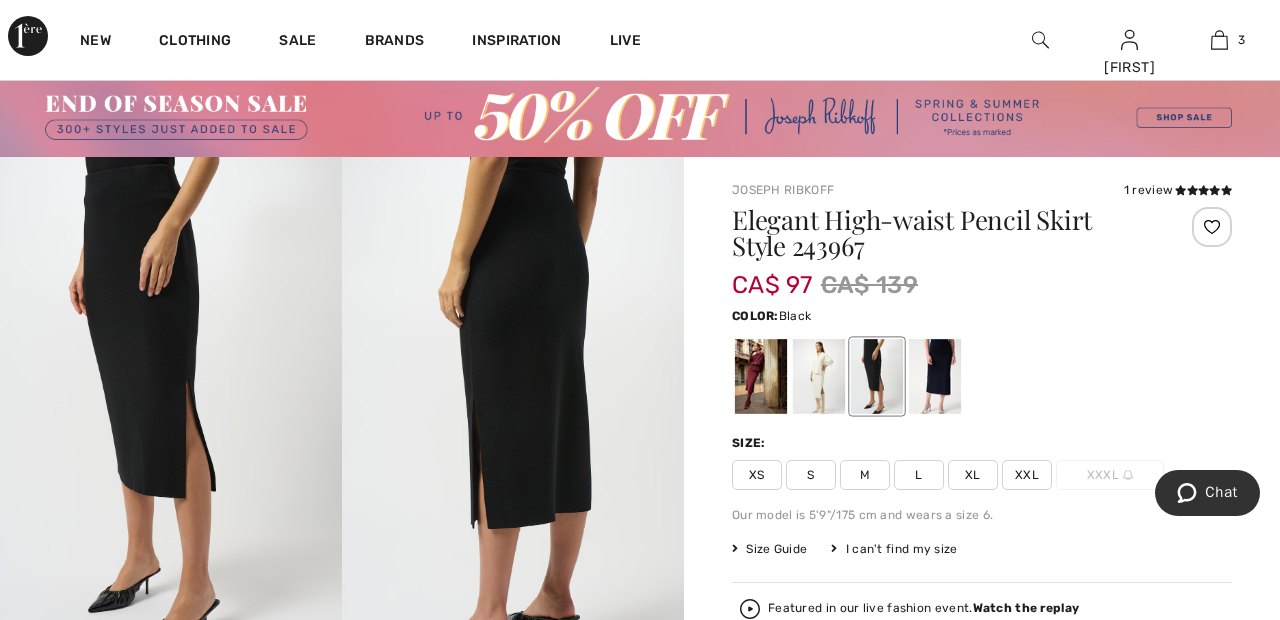 click at bounding box center (819, 376) 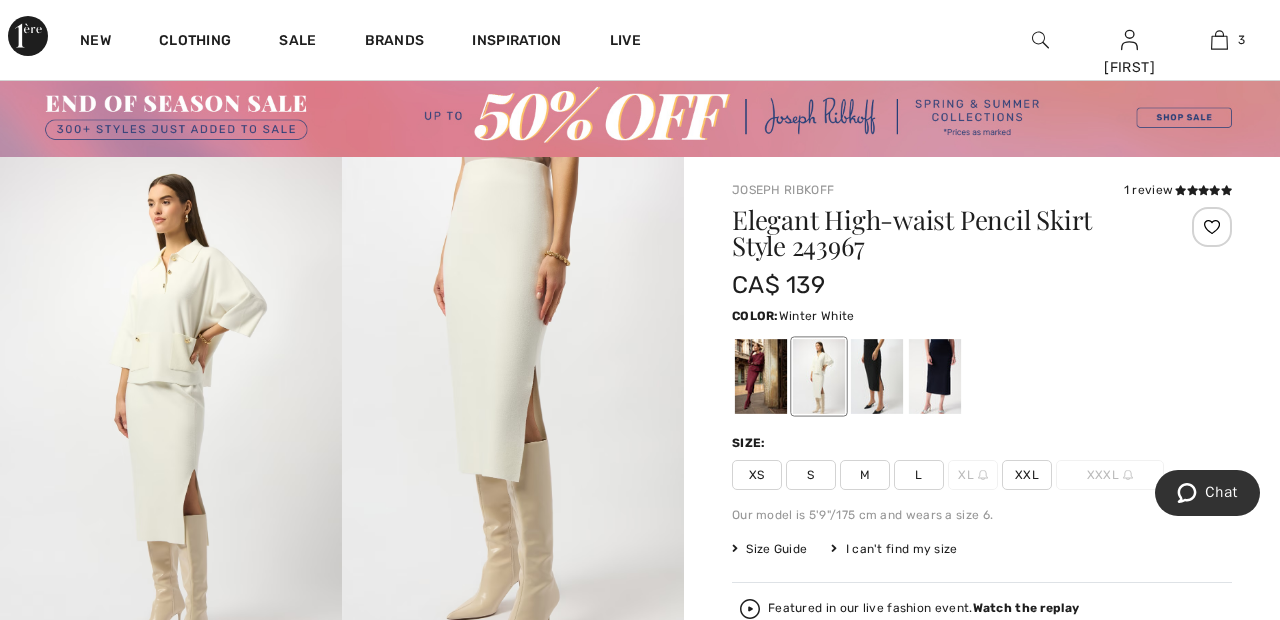 click on "XXL" at bounding box center (1027, 475) 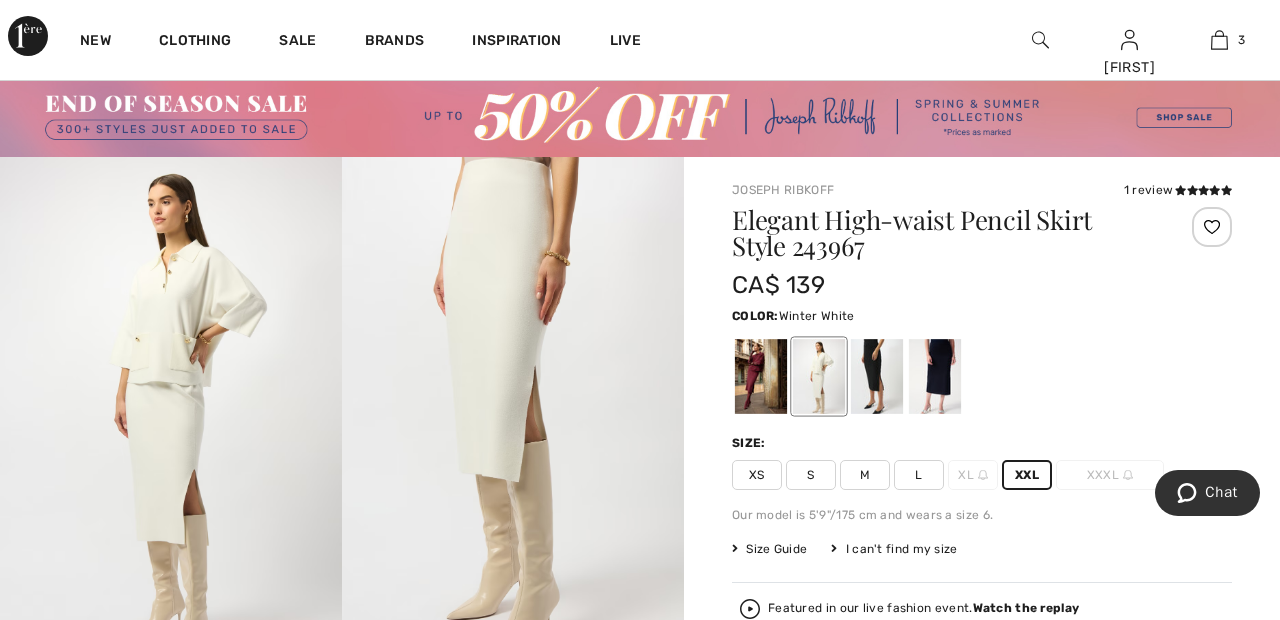 click on "✔ Added to Bag
Add to Bag" at bounding box center (982, 701) 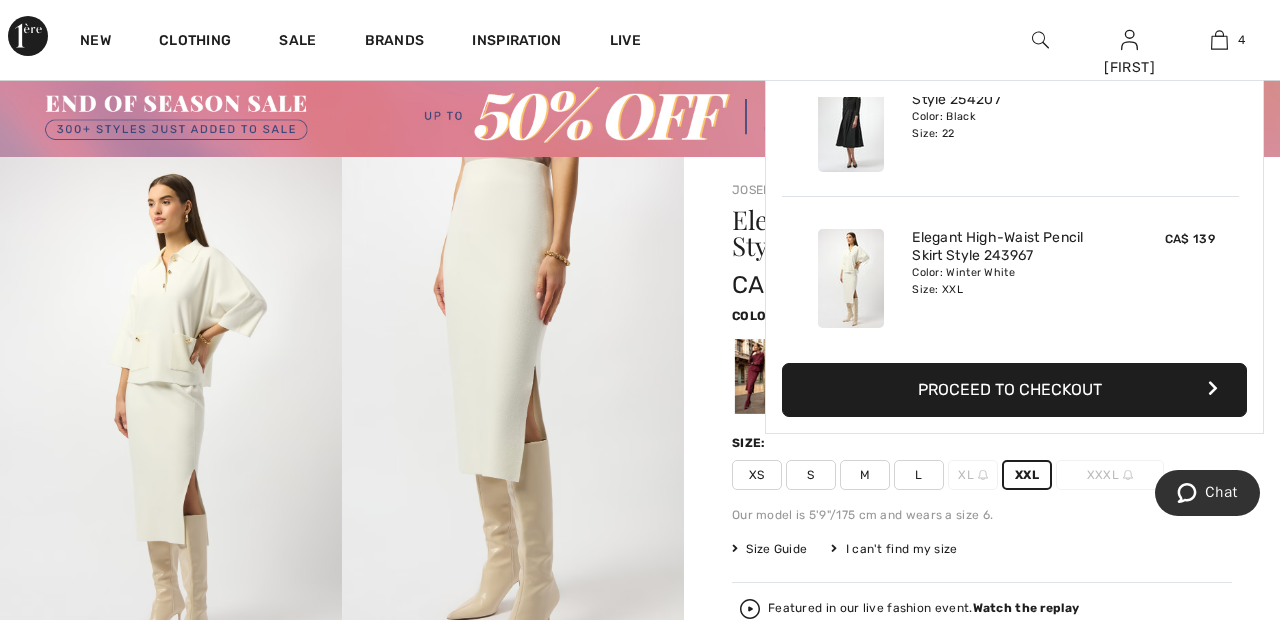 scroll, scrollTop: 374, scrollLeft: 0, axis: vertical 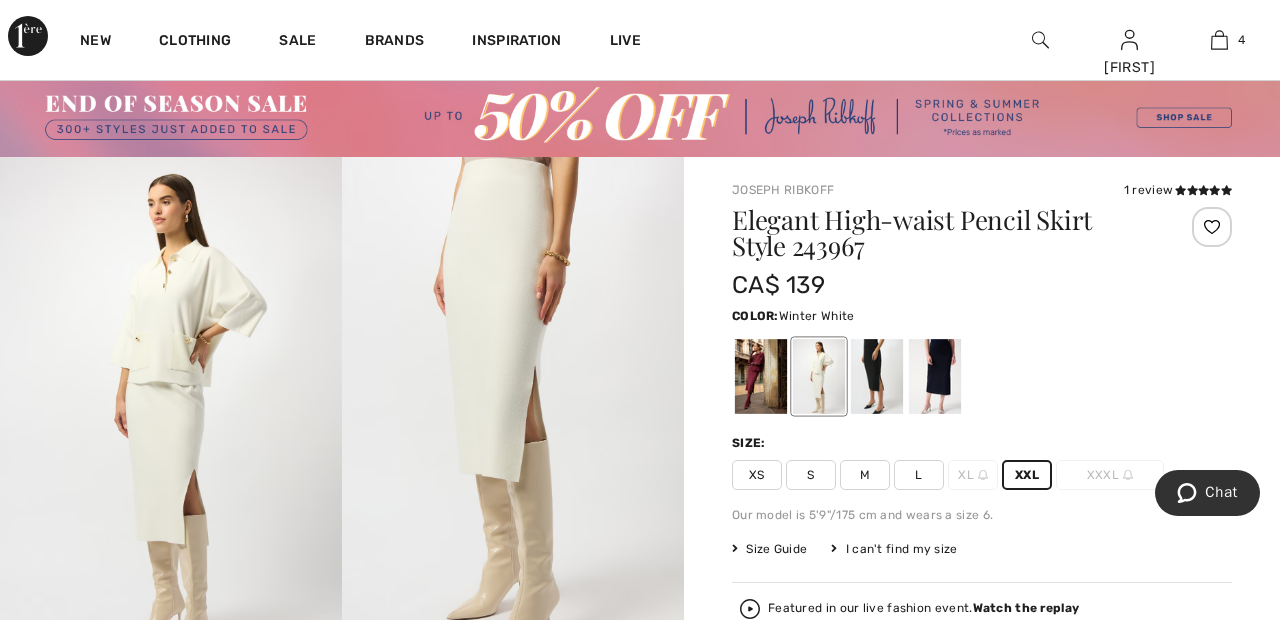 click at bounding box center [877, 376] 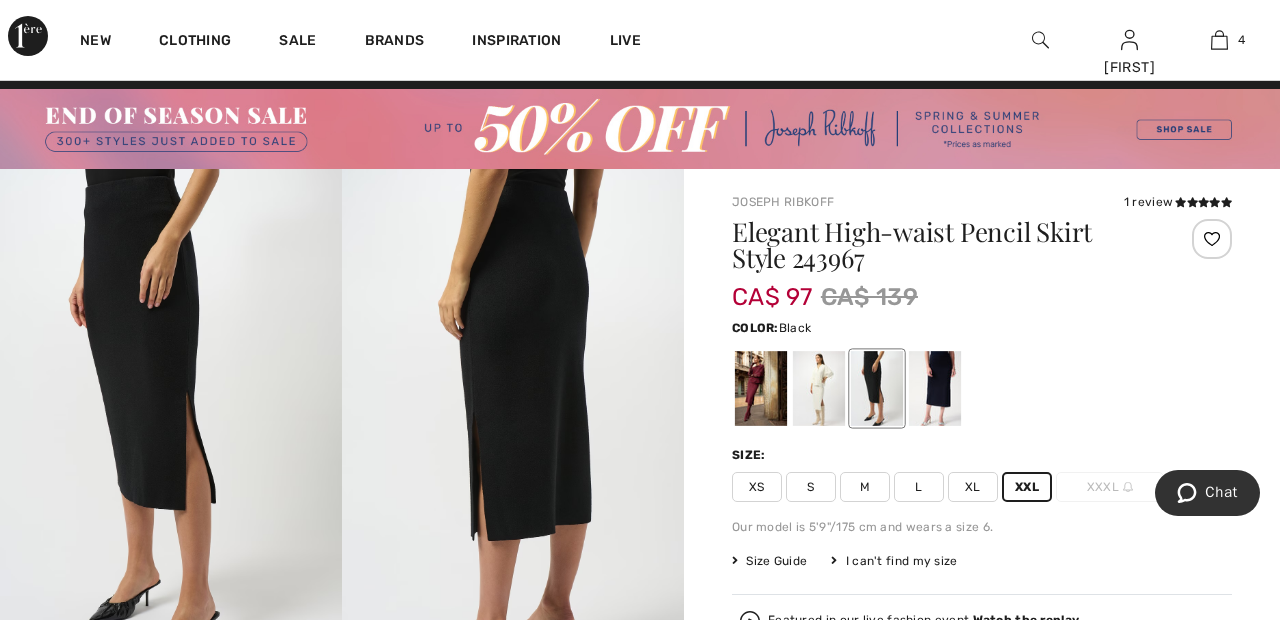scroll, scrollTop: 0, scrollLeft: 0, axis: both 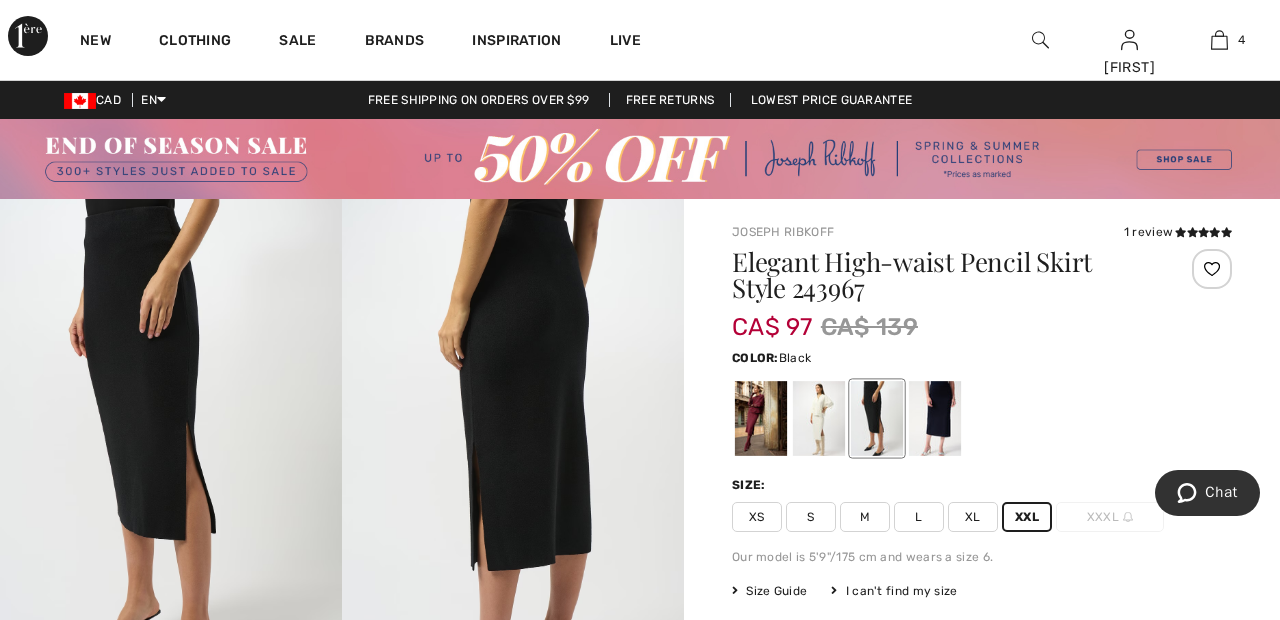 click on "1 review" at bounding box center (1178, 232) 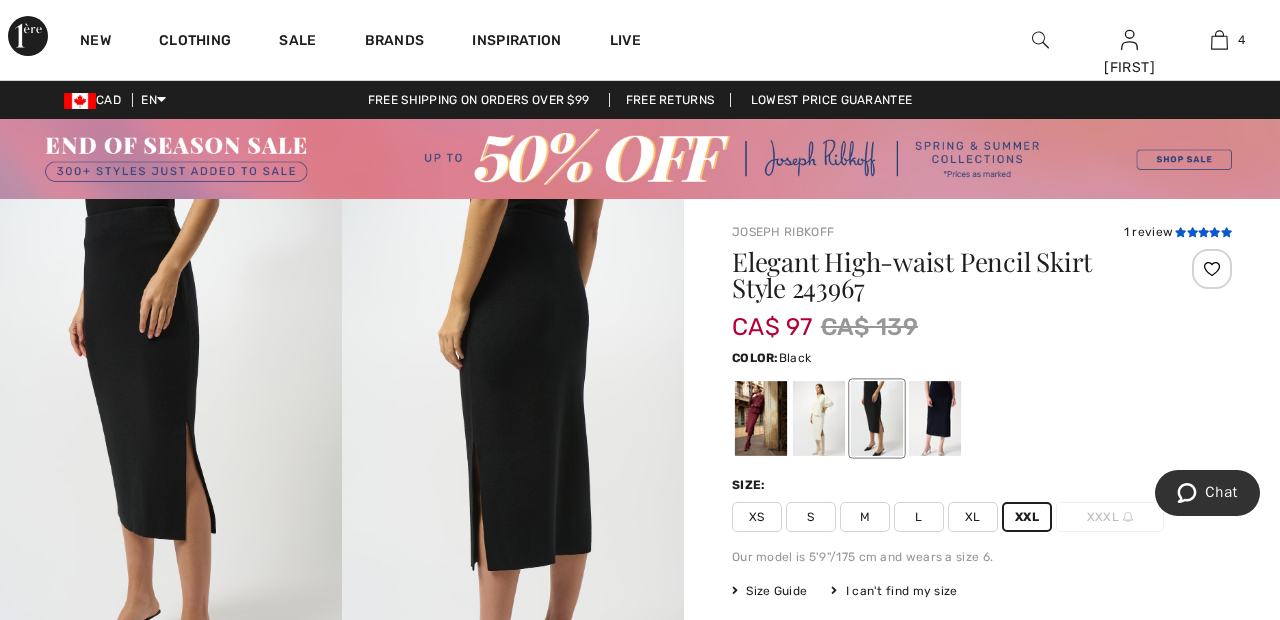 click at bounding box center (1180, 232) 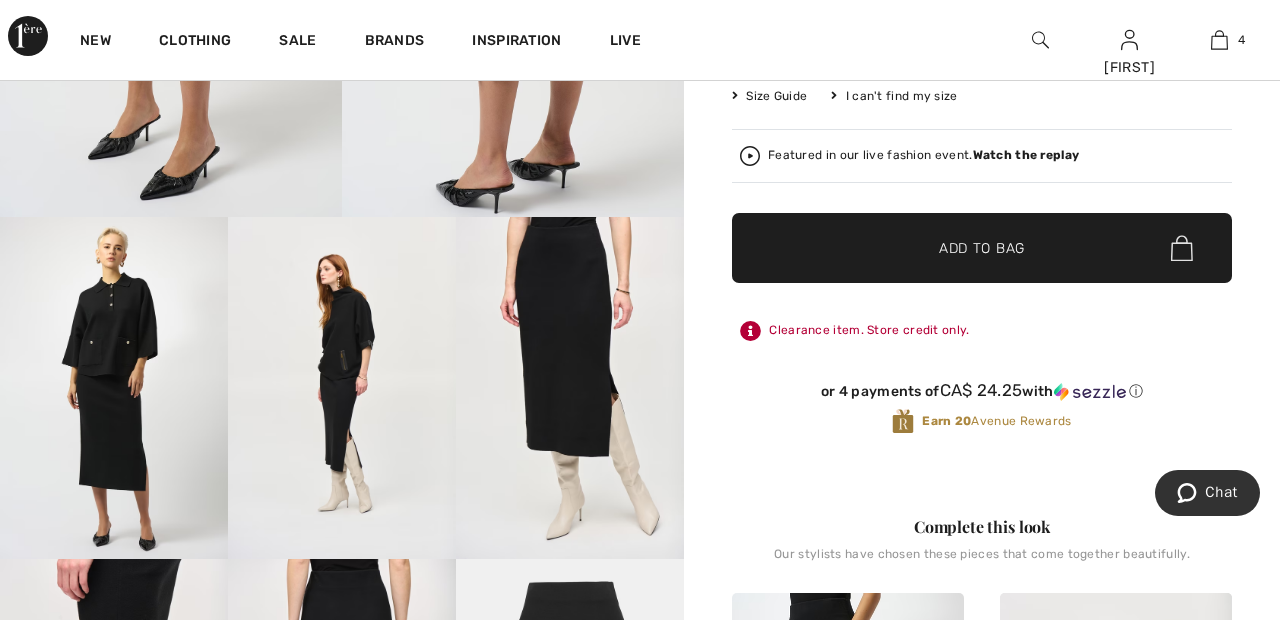 scroll, scrollTop: 498, scrollLeft: 0, axis: vertical 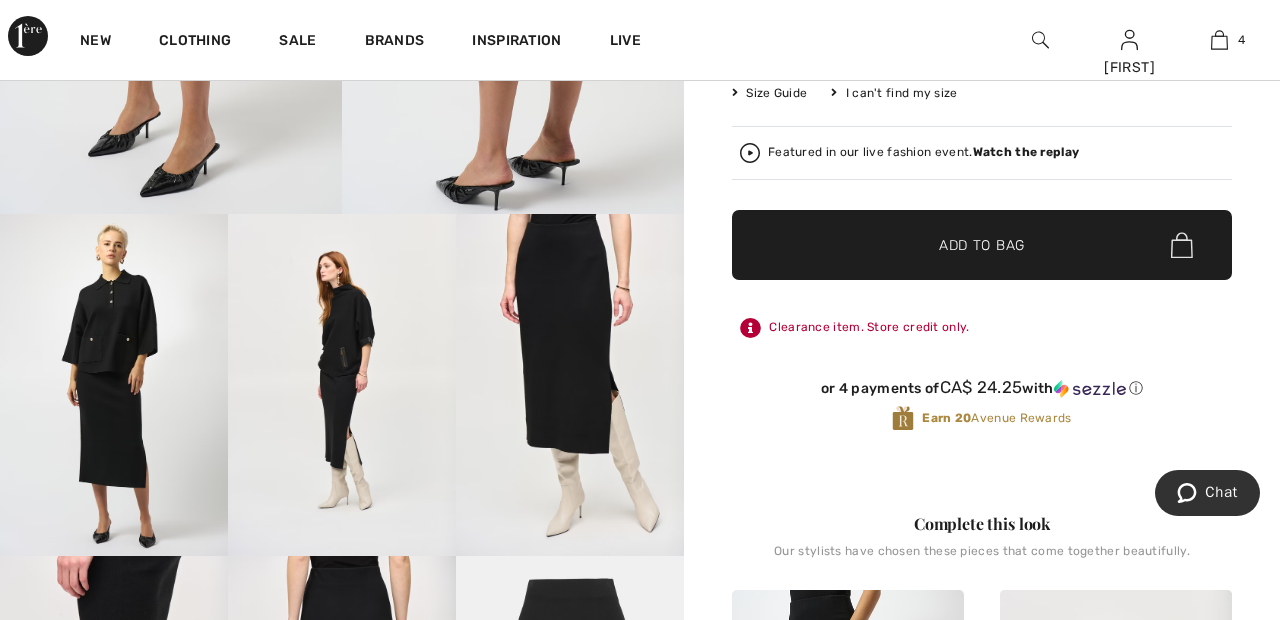 click at bounding box center [114, 385] 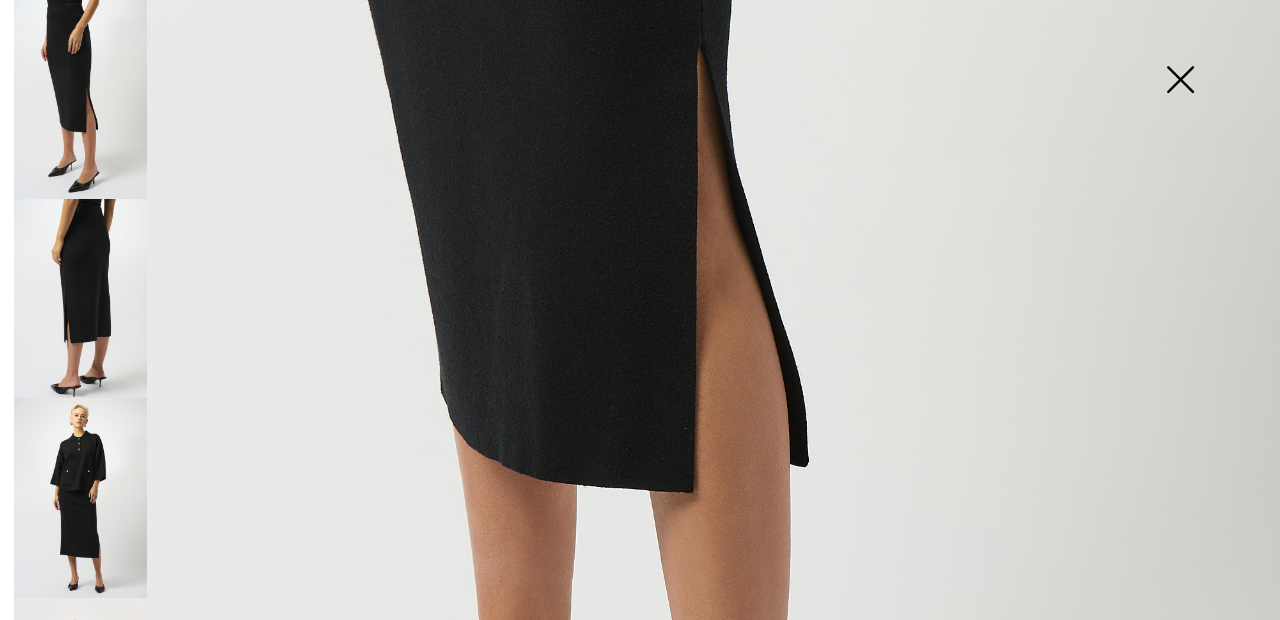 scroll, scrollTop: 406, scrollLeft: 0, axis: vertical 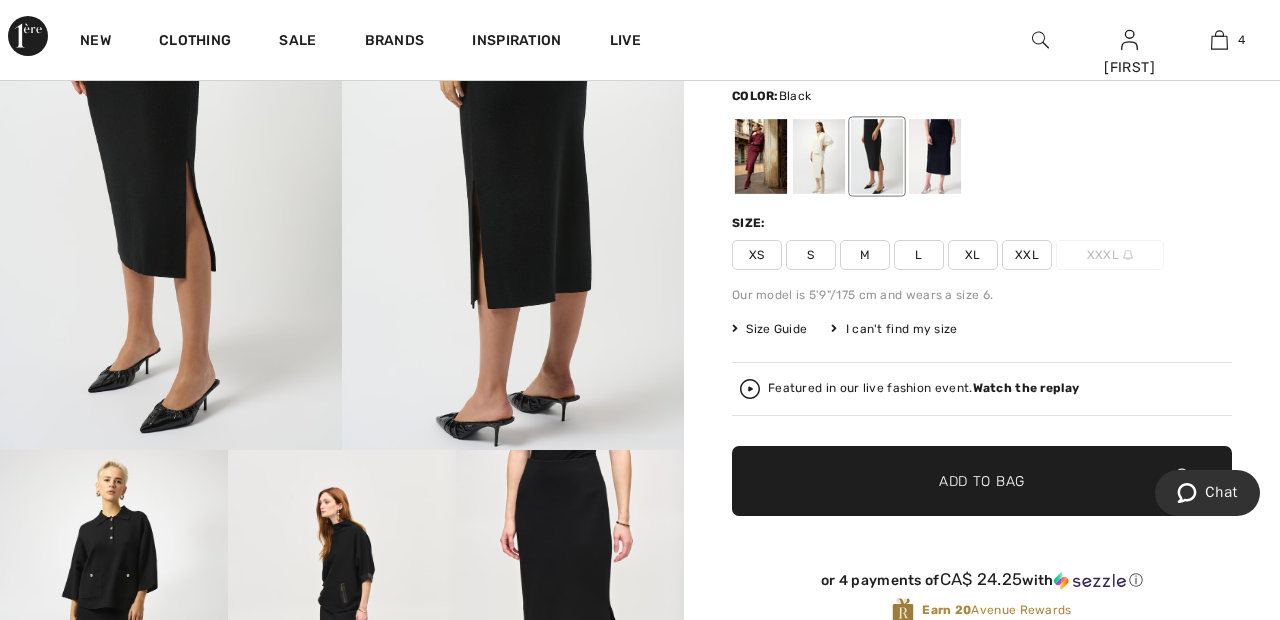 click on "Watch the replay" at bounding box center [1026, 388] 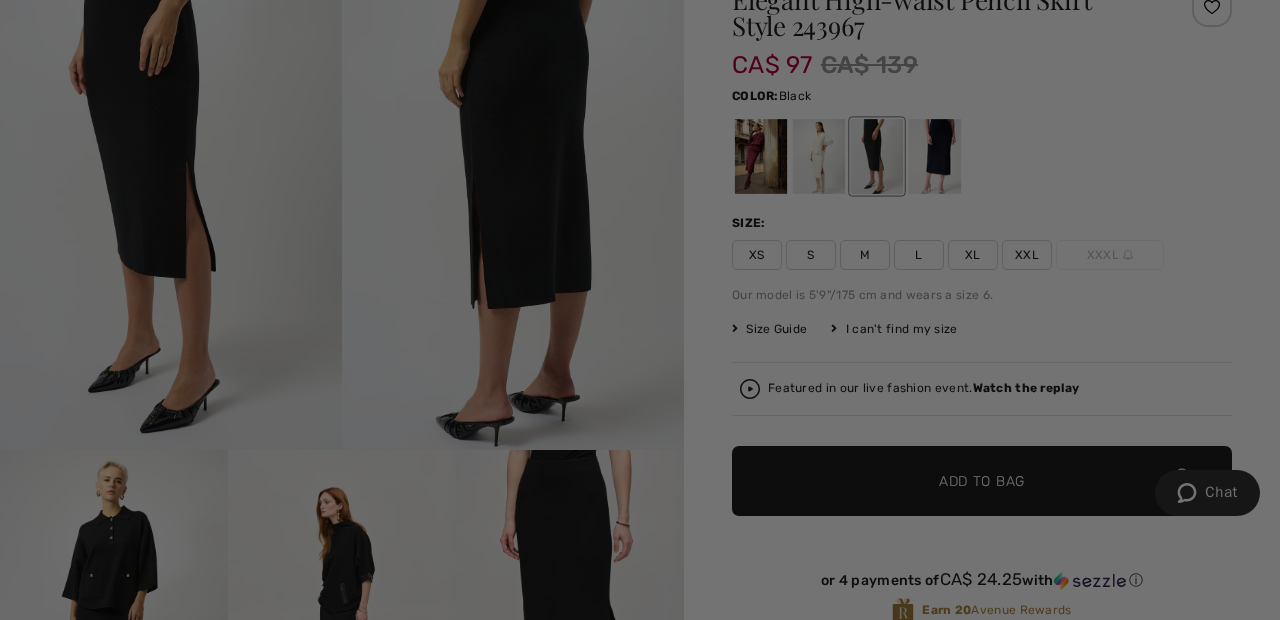 scroll, scrollTop: 3123, scrollLeft: 0, axis: vertical 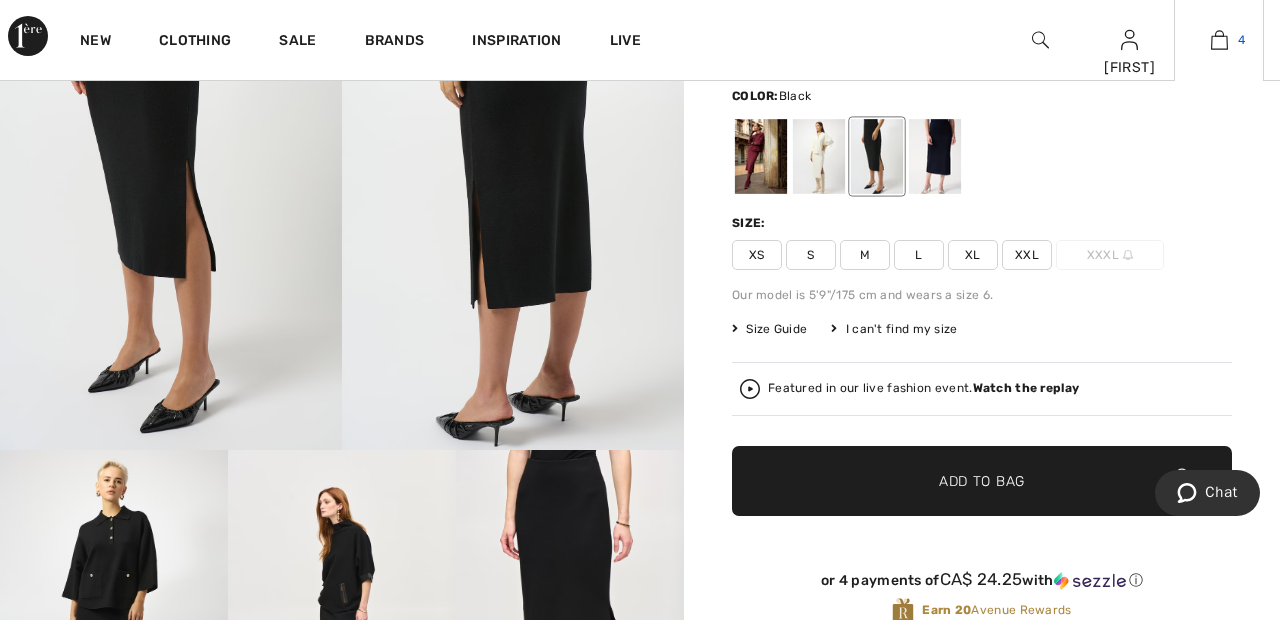 click at bounding box center (1219, 40) 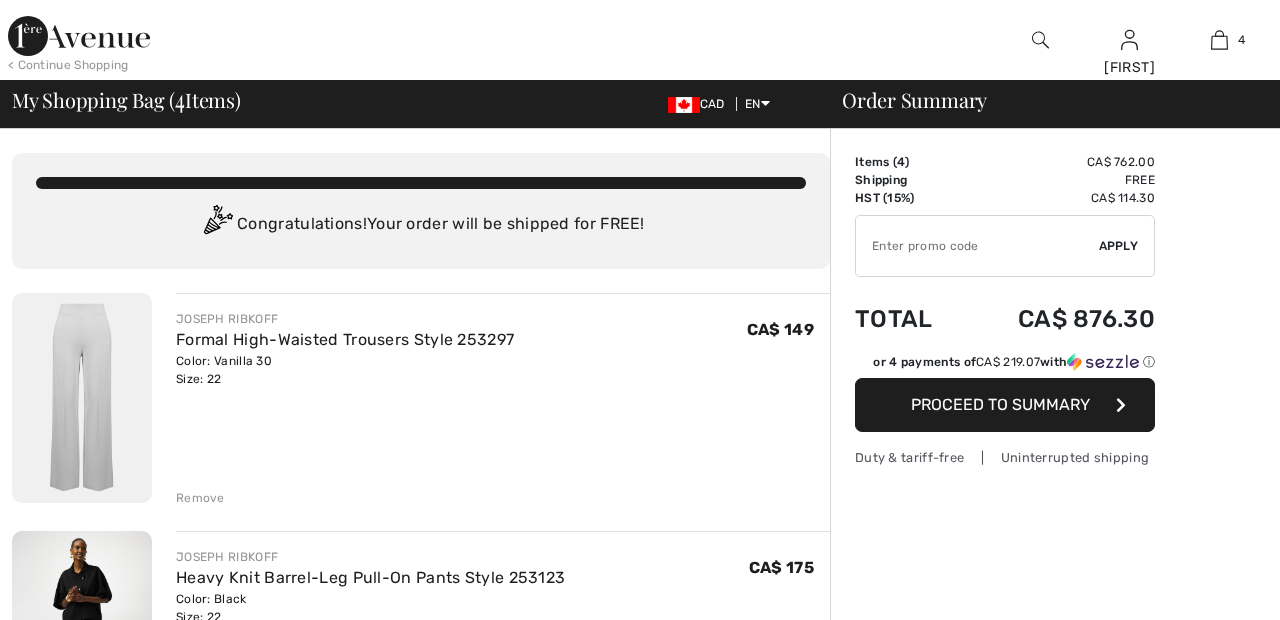 scroll, scrollTop: 0, scrollLeft: 0, axis: both 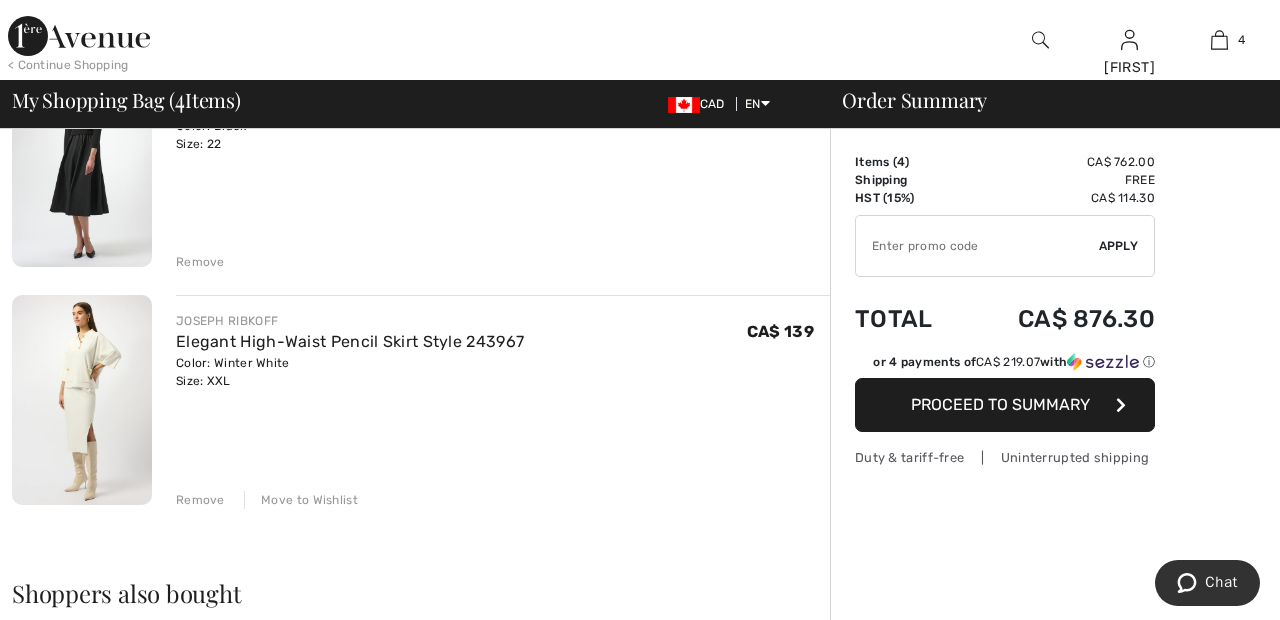 click on "Move to Wishlist" at bounding box center (301, 500) 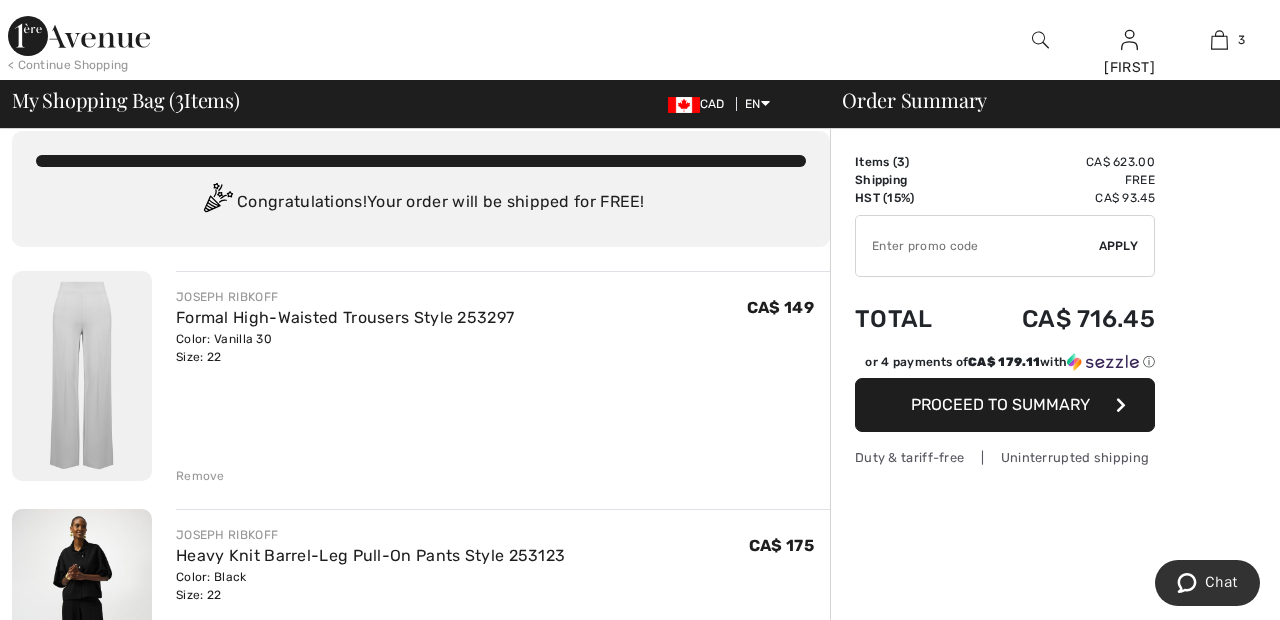 scroll, scrollTop: 22, scrollLeft: 0, axis: vertical 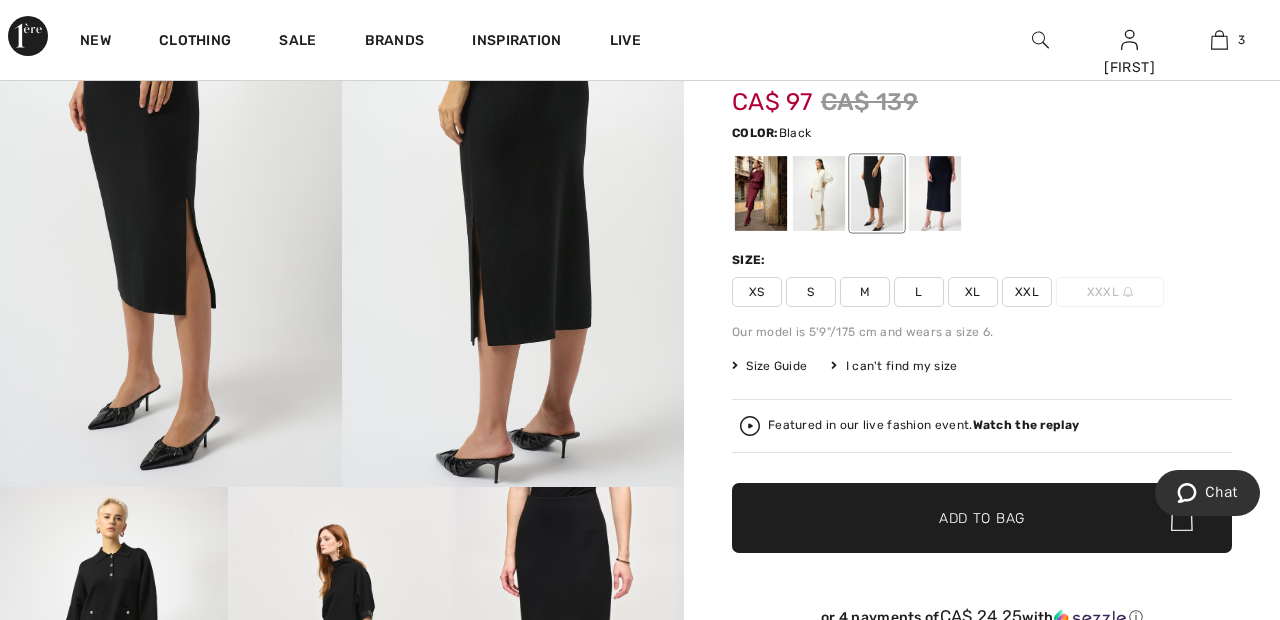 click on "Size Guide" at bounding box center (769, 366) 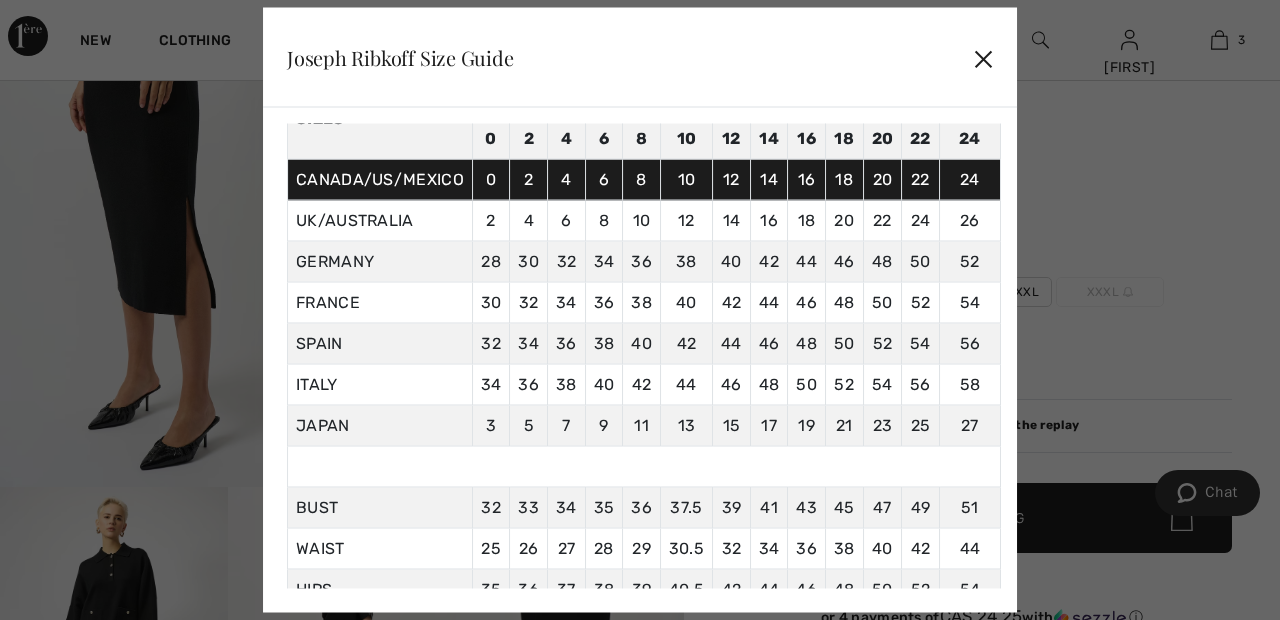 scroll, scrollTop: 125, scrollLeft: 0, axis: vertical 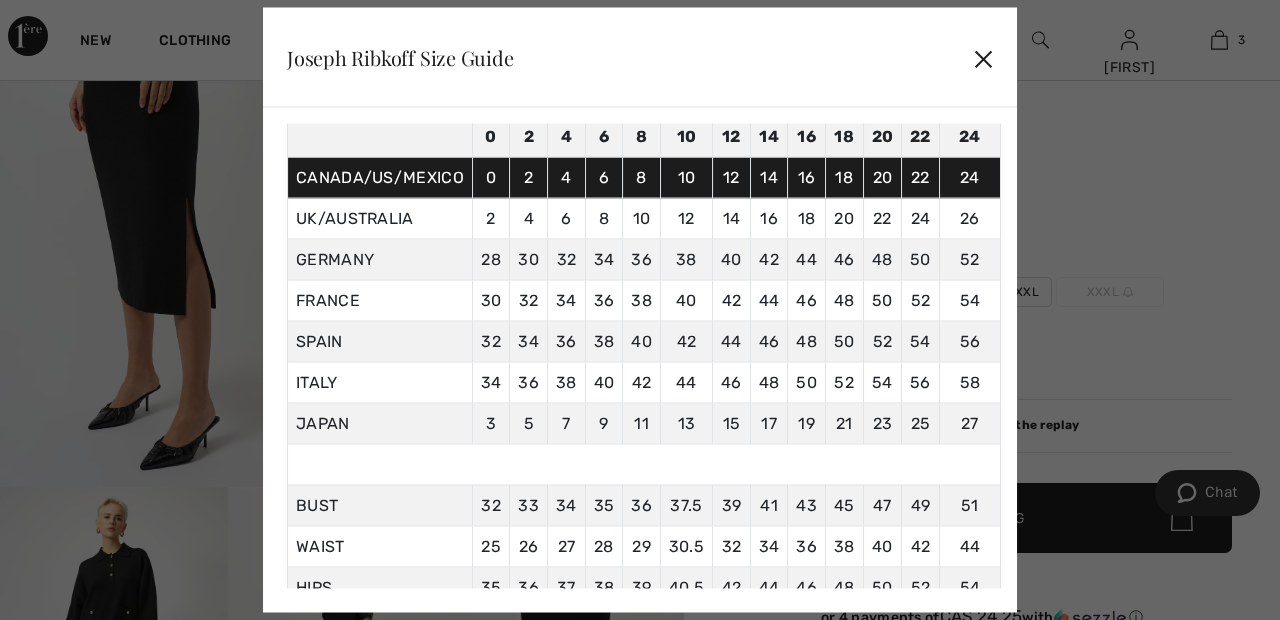 click on "✕" at bounding box center [983, 57] 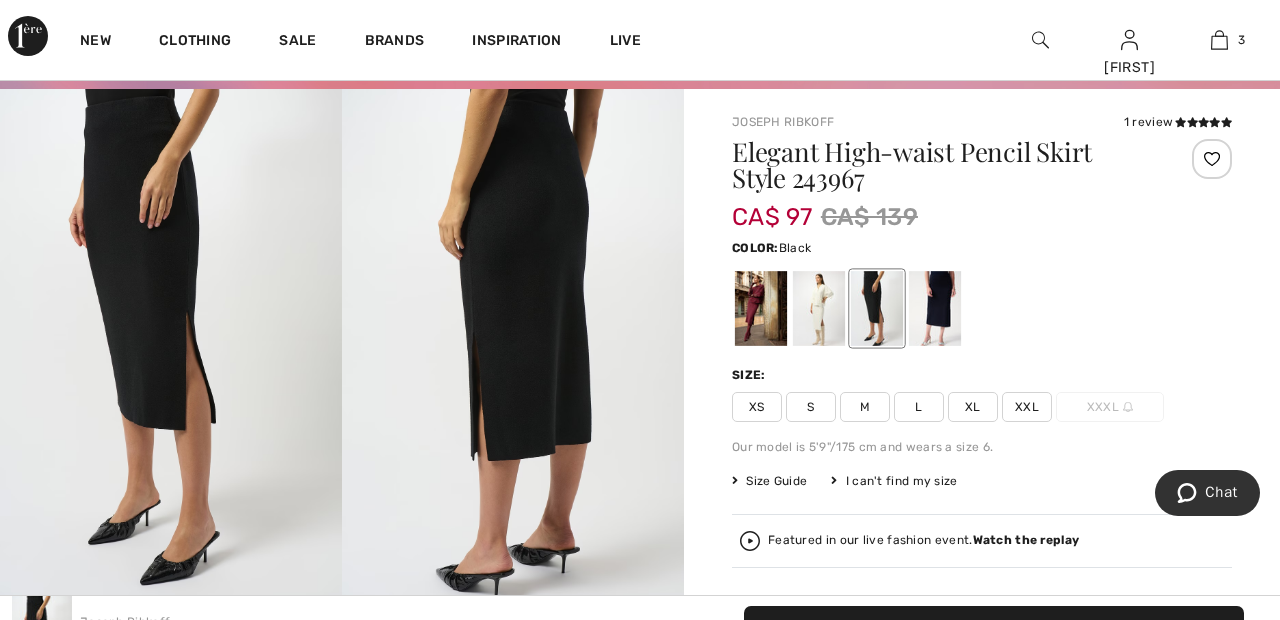 scroll, scrollTop: 0, scrollLeft: 0, axis: both 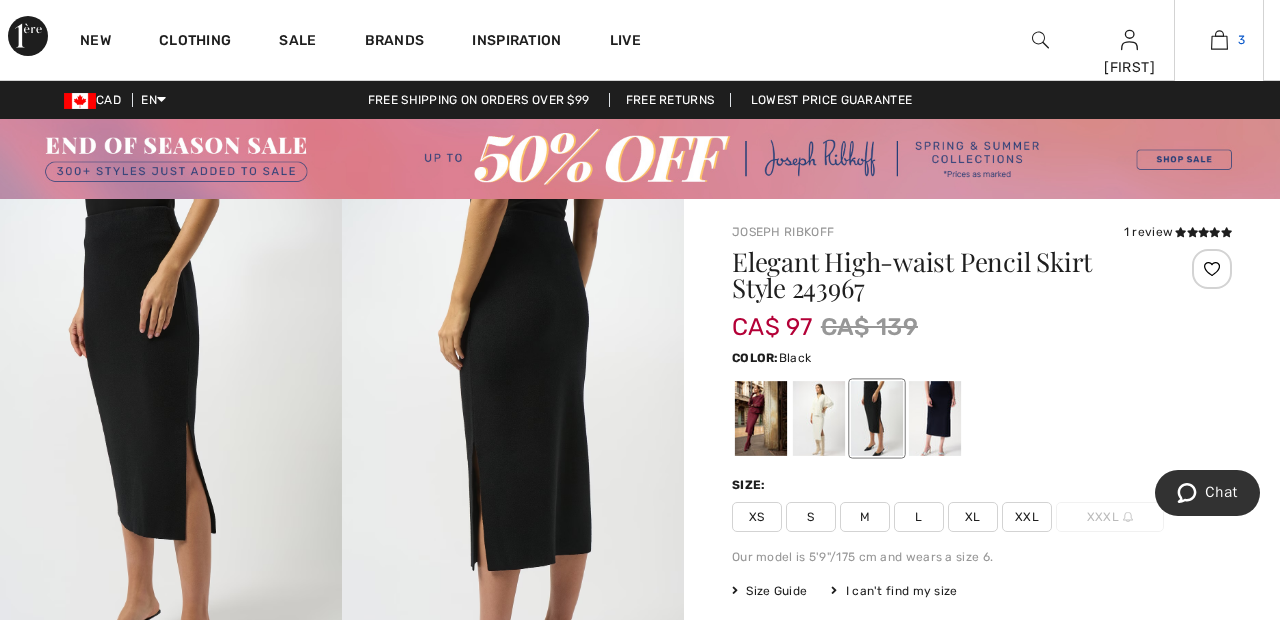 click at bounding box center (1219, 40) 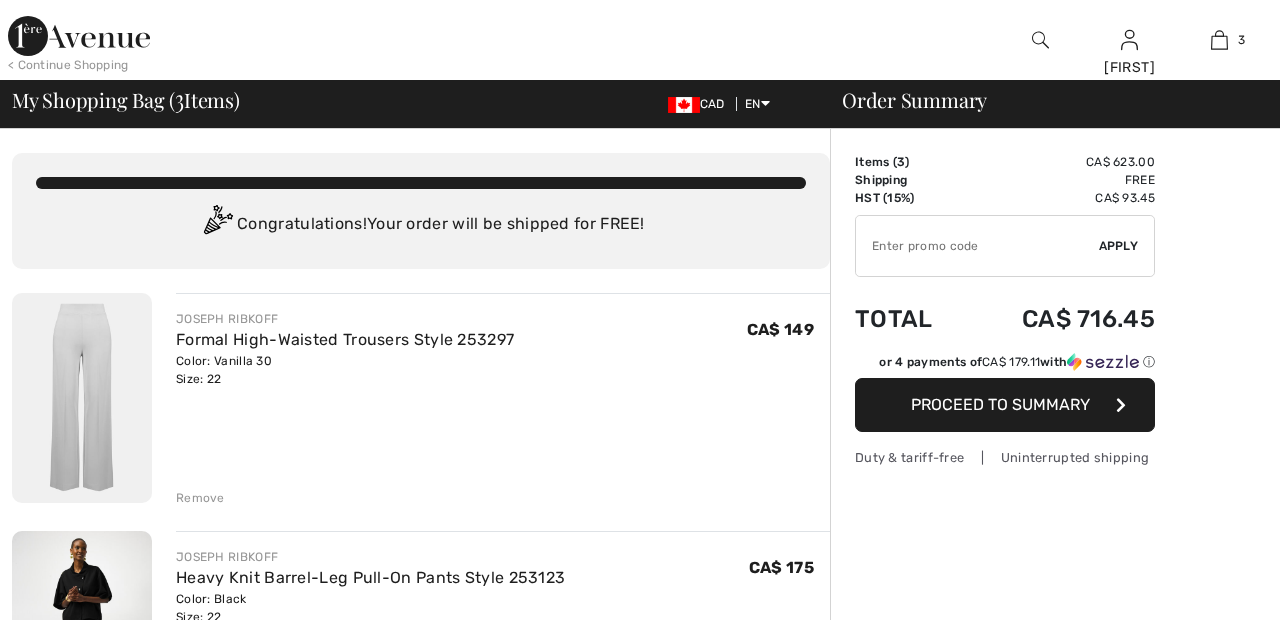 scroll, scrollTop: 0, scrollLeft: 0, axis: both 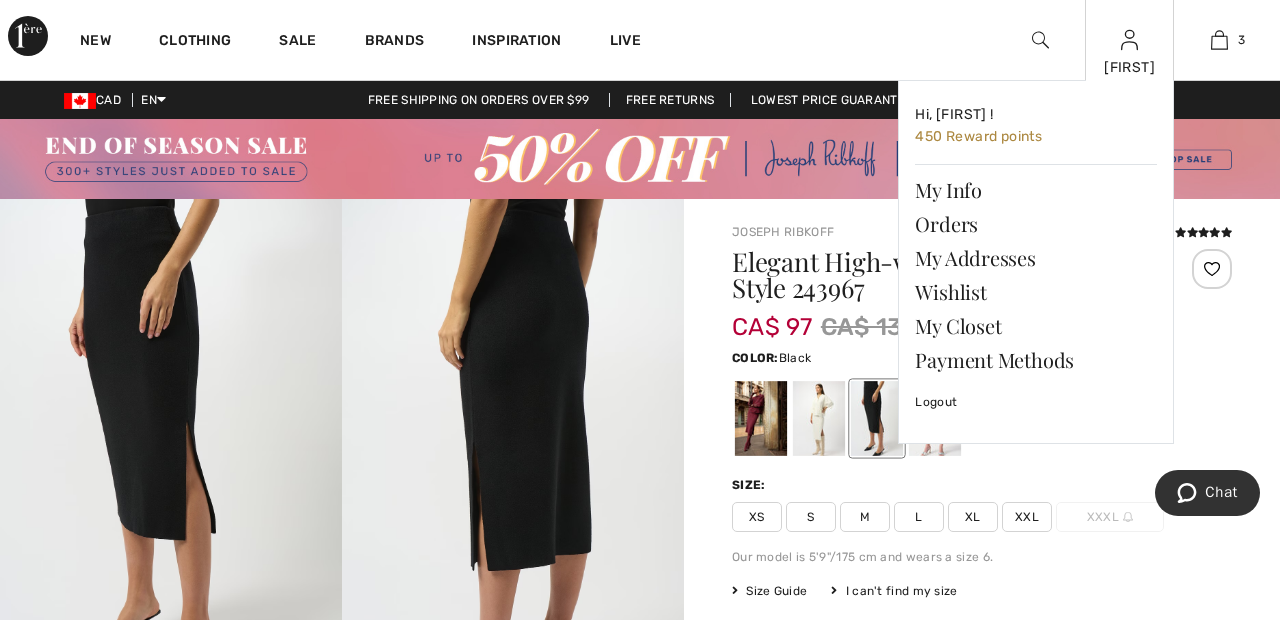 click at bounding box center (1129, 40) 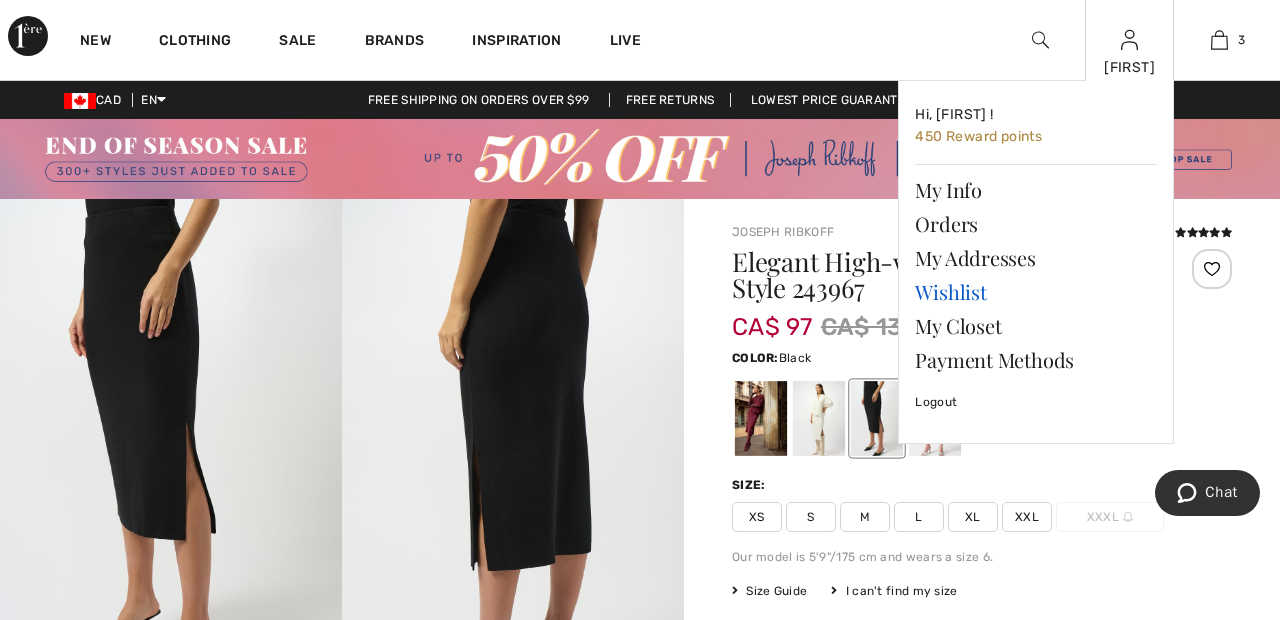 click on "Wishlist" at bounding box center [1036, 292] 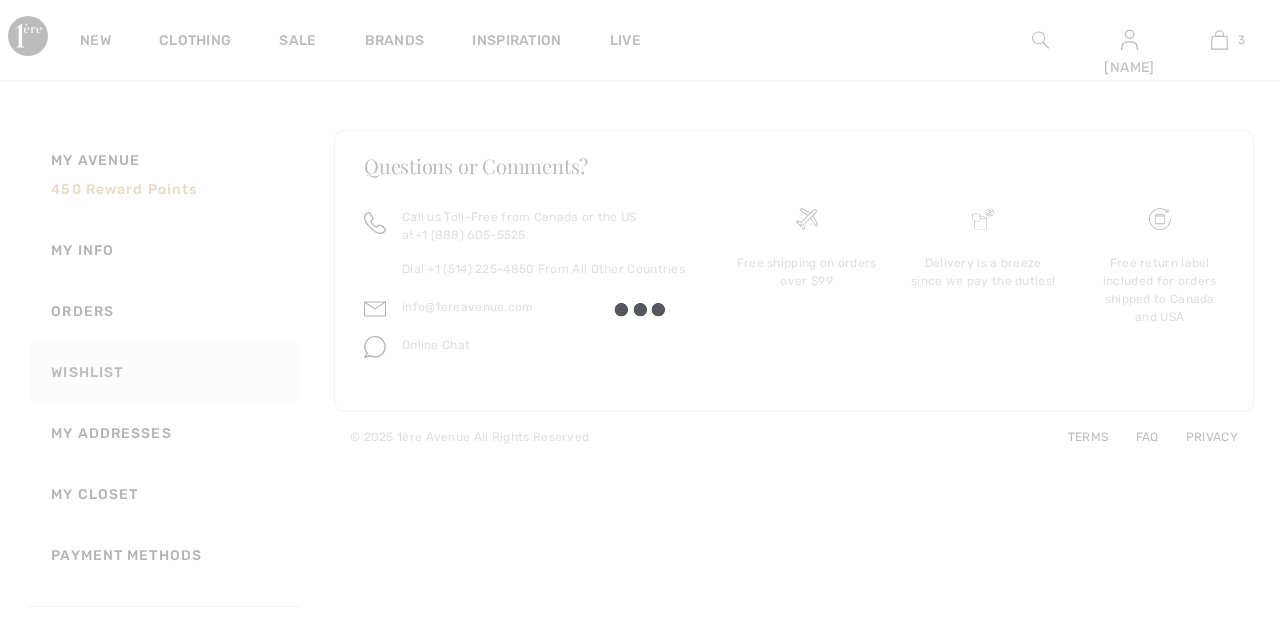 scroll, scrollTop: 89, scrollLeft: 0, axis: vertical 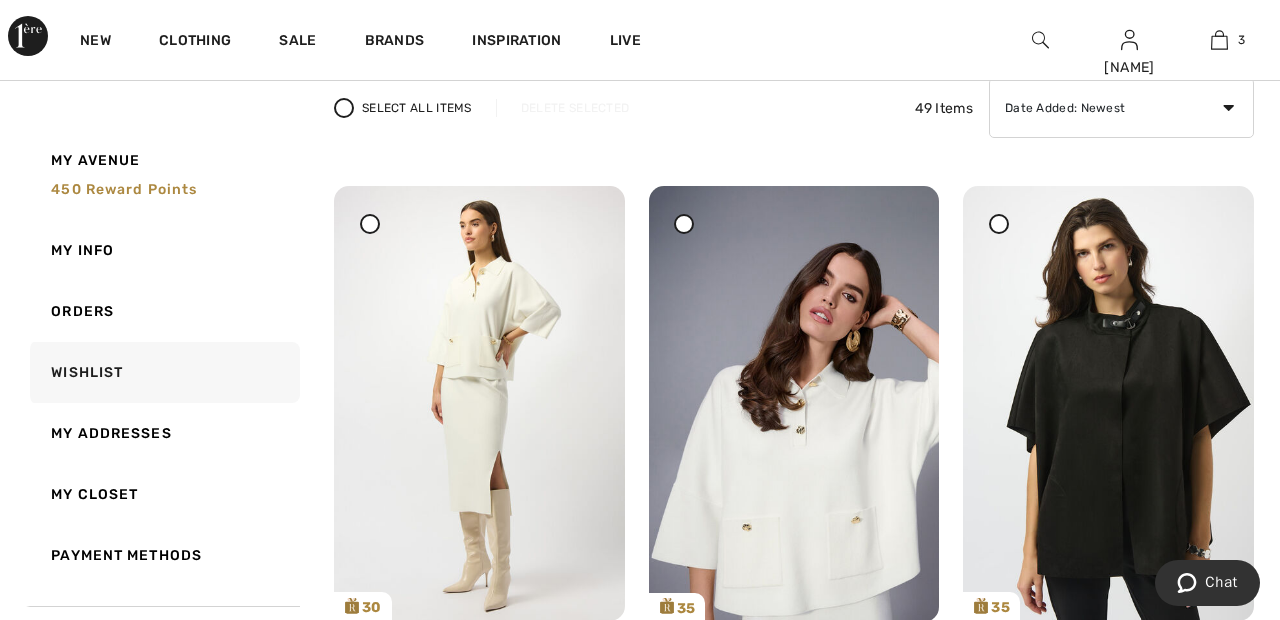 click at bounding box center [370, 224] 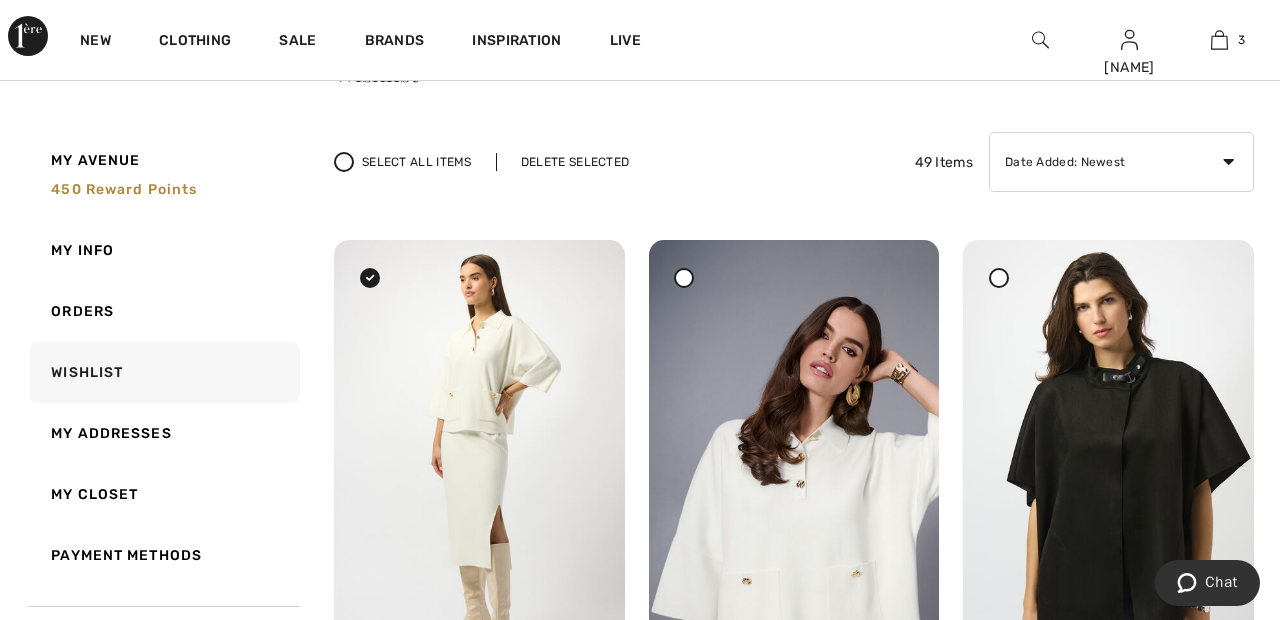 scroll, scrollTop: 107, scrollLeft: 0, axis: vertical 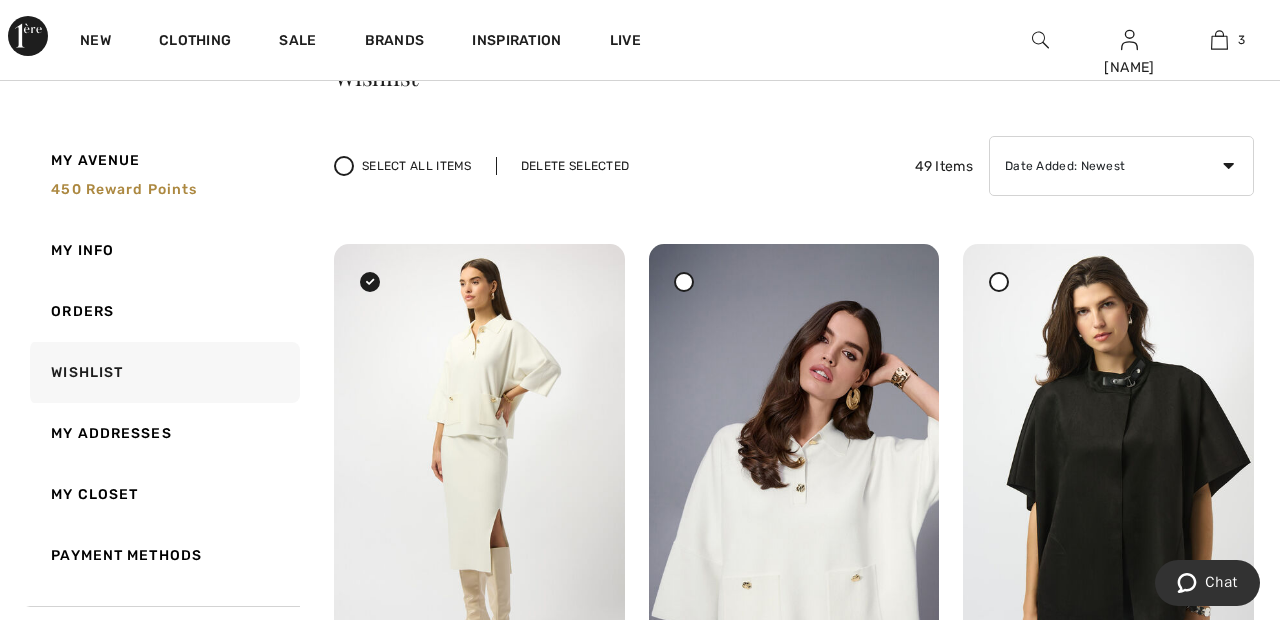 click on "Select All Items
Delete Selected
49 Items
Date Added: Newest Date Added: Oldest Price: High to Low Price: Low to High Brand: A to Z Brand: Z to A" at bounding box center [794, 166] 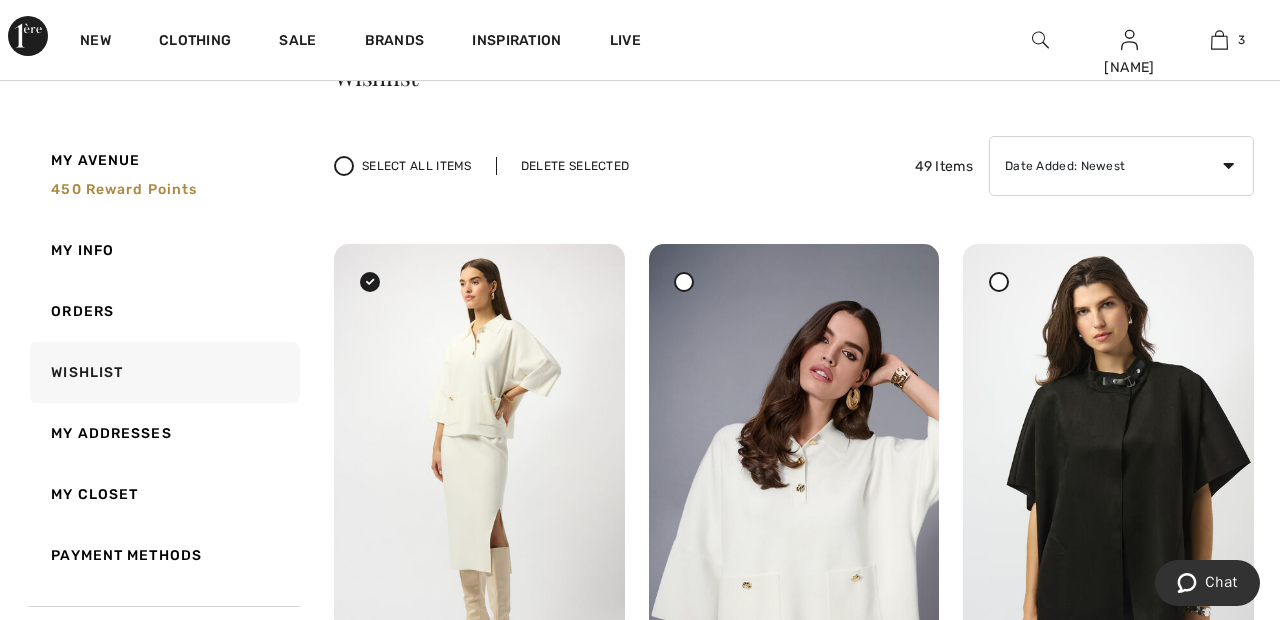 click on "Select All Items
Delete Selected
49 Items
Date Added: Newest Date Added: Oldest Price: High to Low Price: Low to High Brand: A to Z Brand: Z to A" at bounding box center (794, 166) 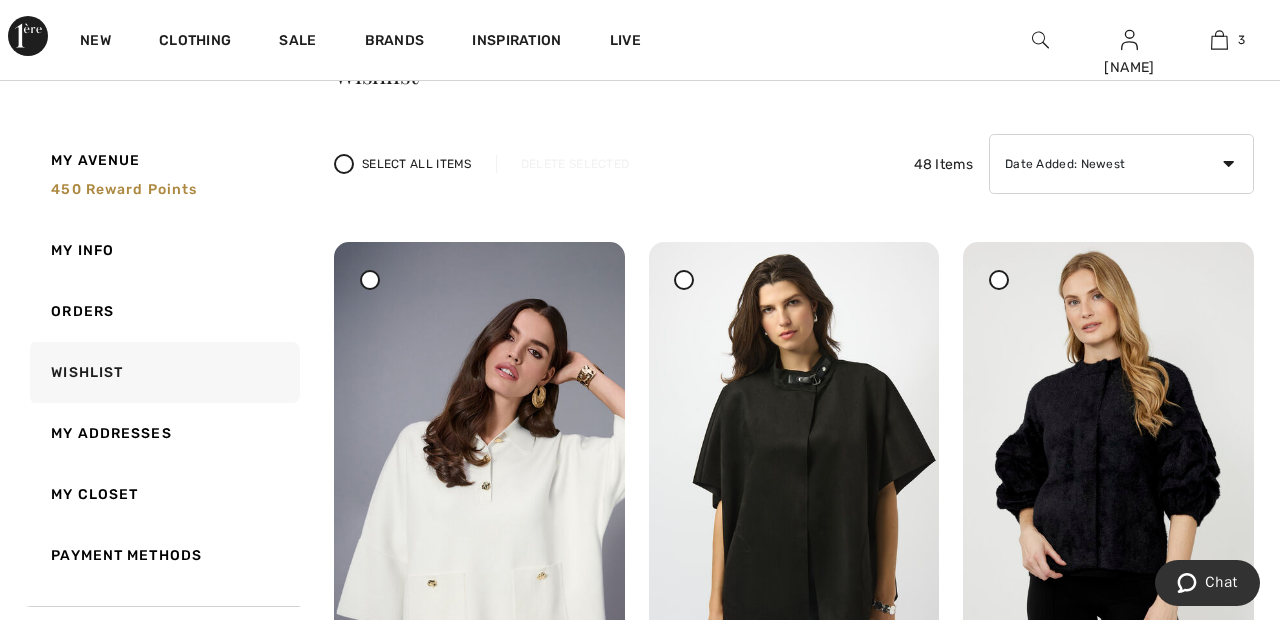 scroll, scrollTop: 107, scrollLeft: 0, axis: vertical 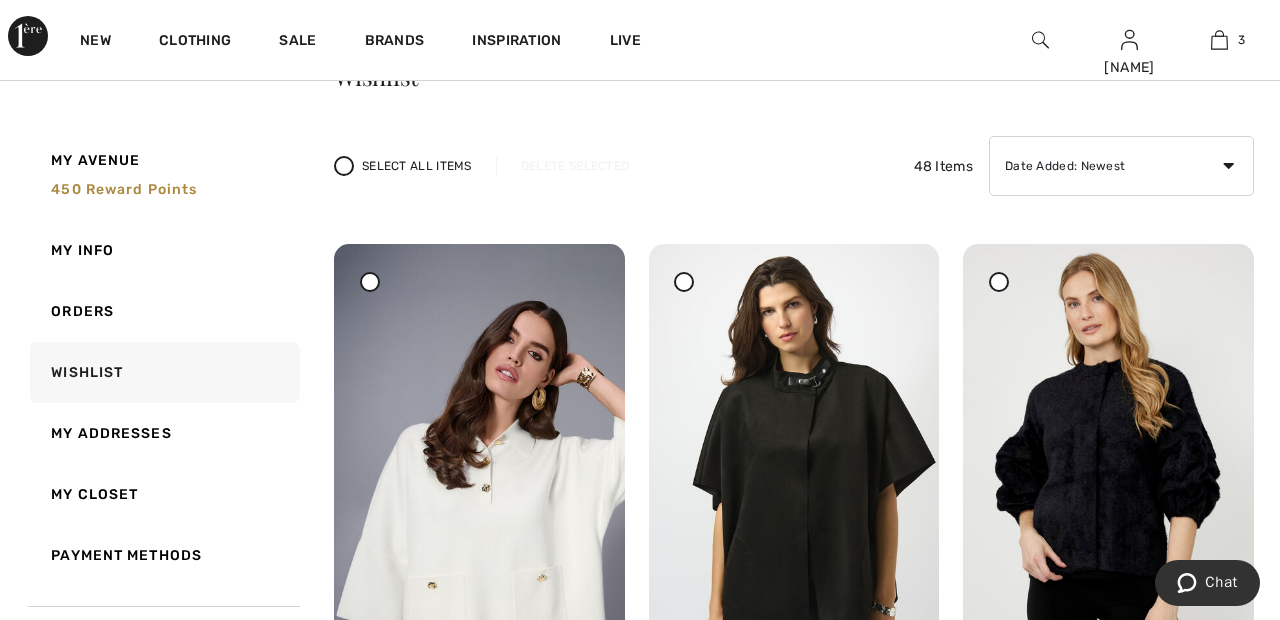 click at bounding box center [684, 281] 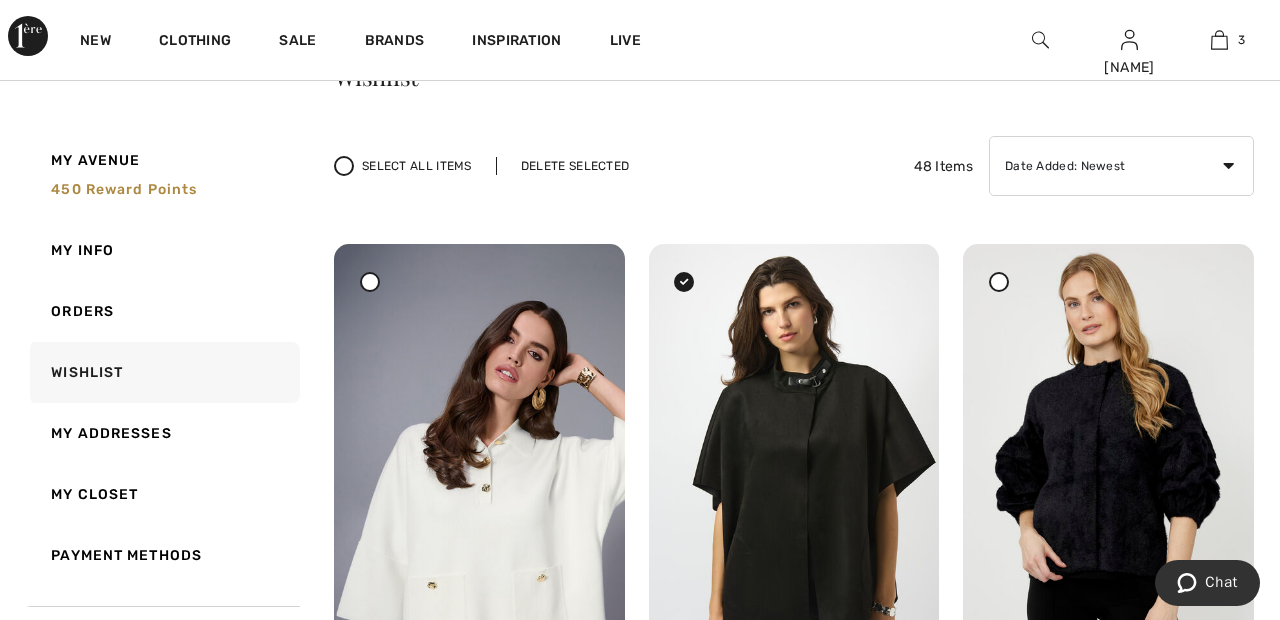 click on "Delete Selected" at bounding box center [575, 166] 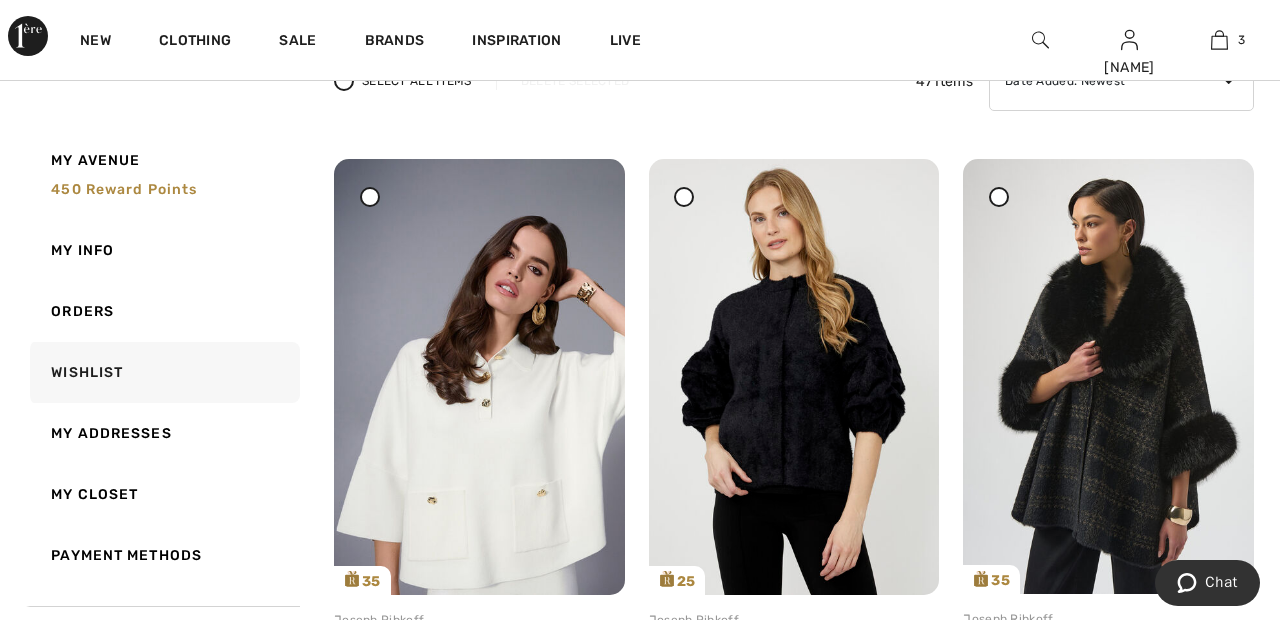 scroll, scrollTop: 192, scrollLeft: 0, axis: vertical 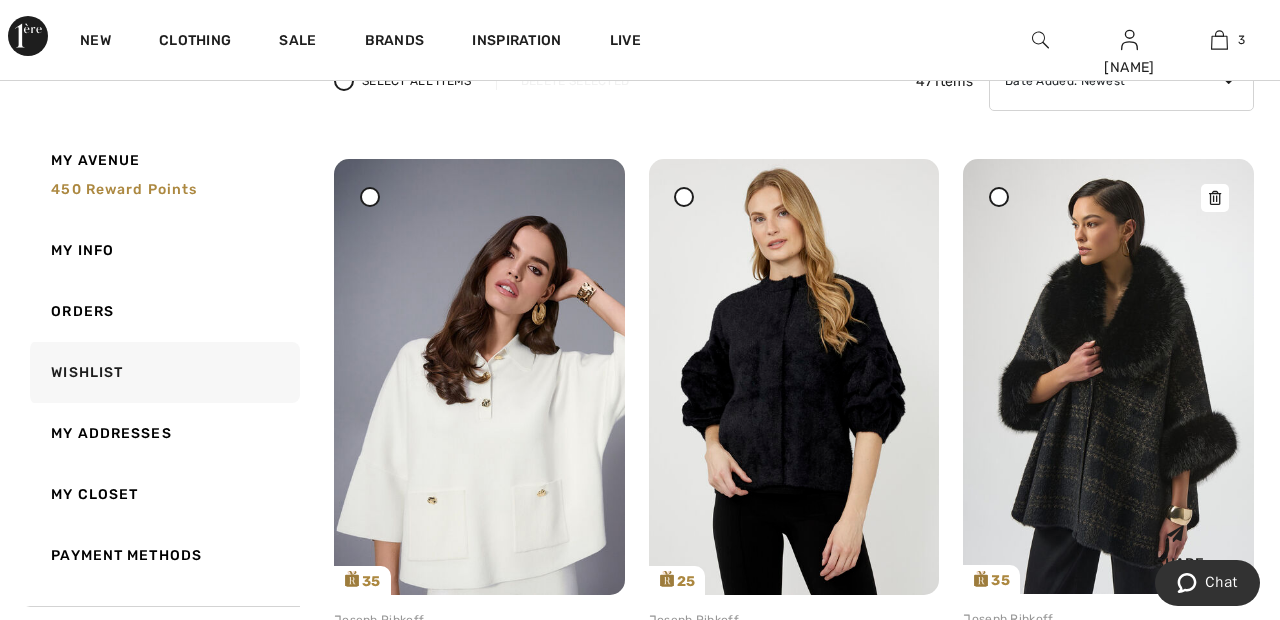 click at bounding box center [1108, 376] 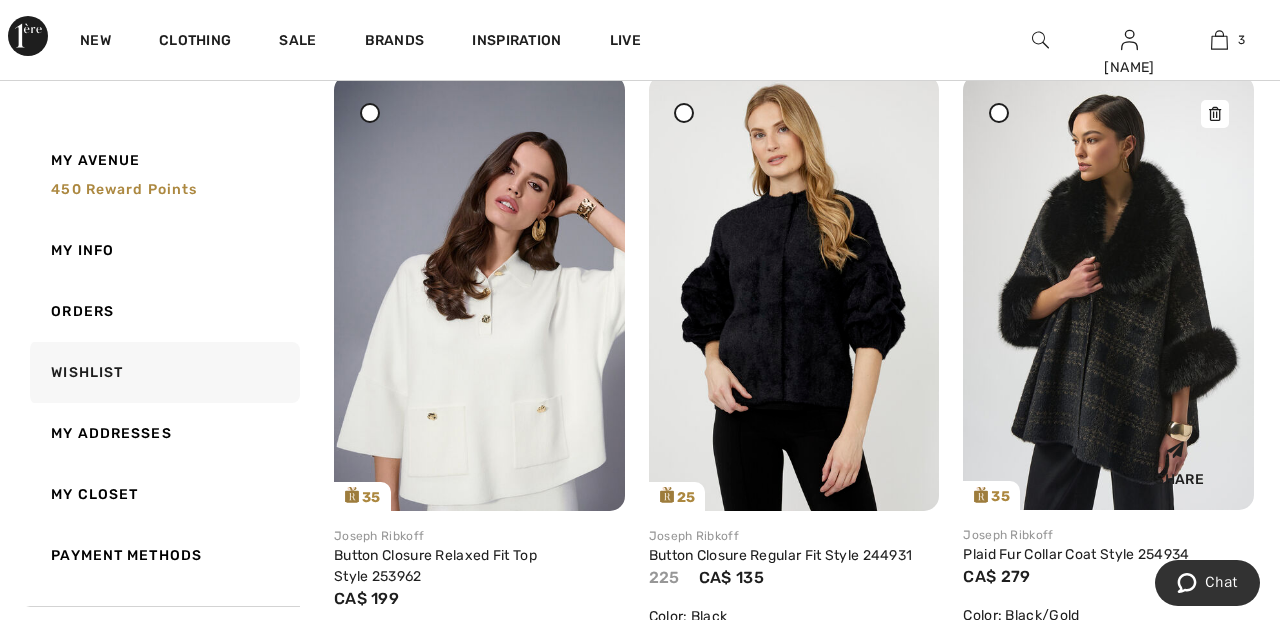 scroll, scrollTop: 288, scrollLeft: 0, axis: vertical 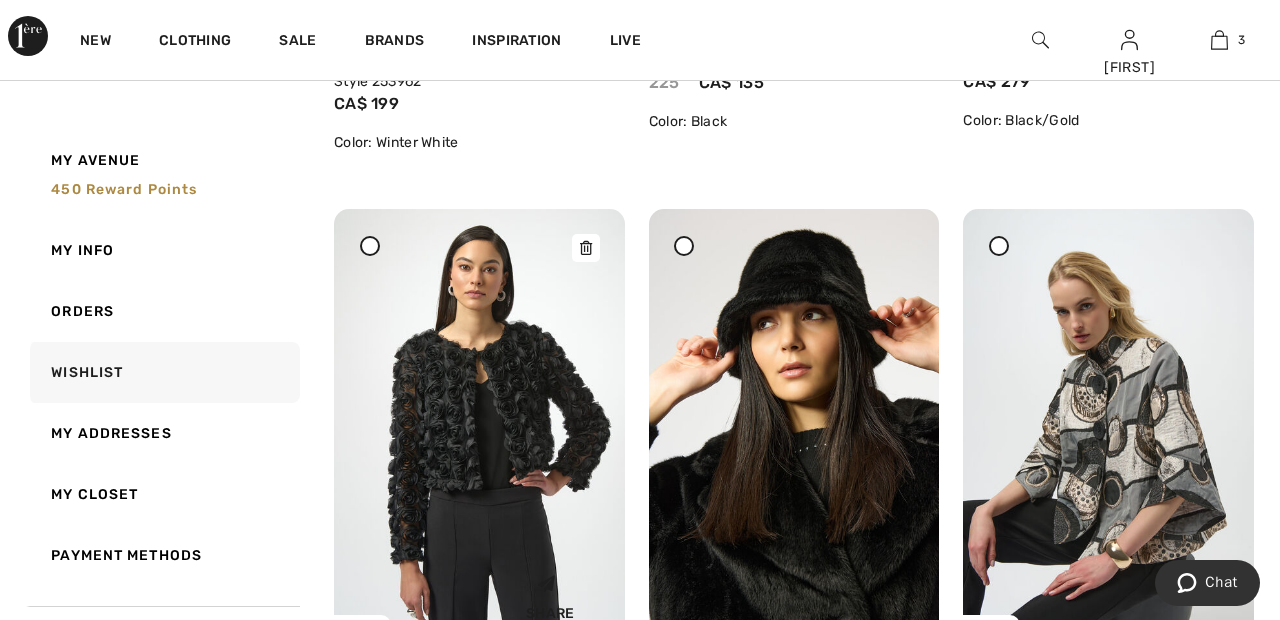 click at bounding box center [479, 426] 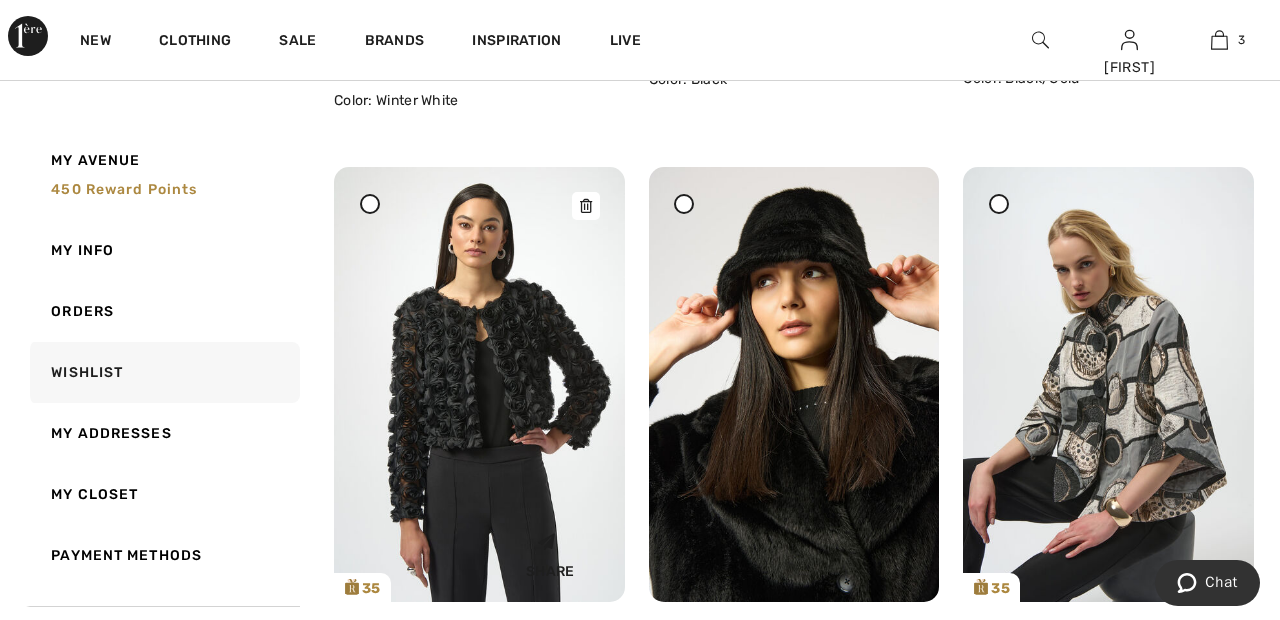 scroll, scrollTop: 867, scrollLeft: 0, axis: vertical 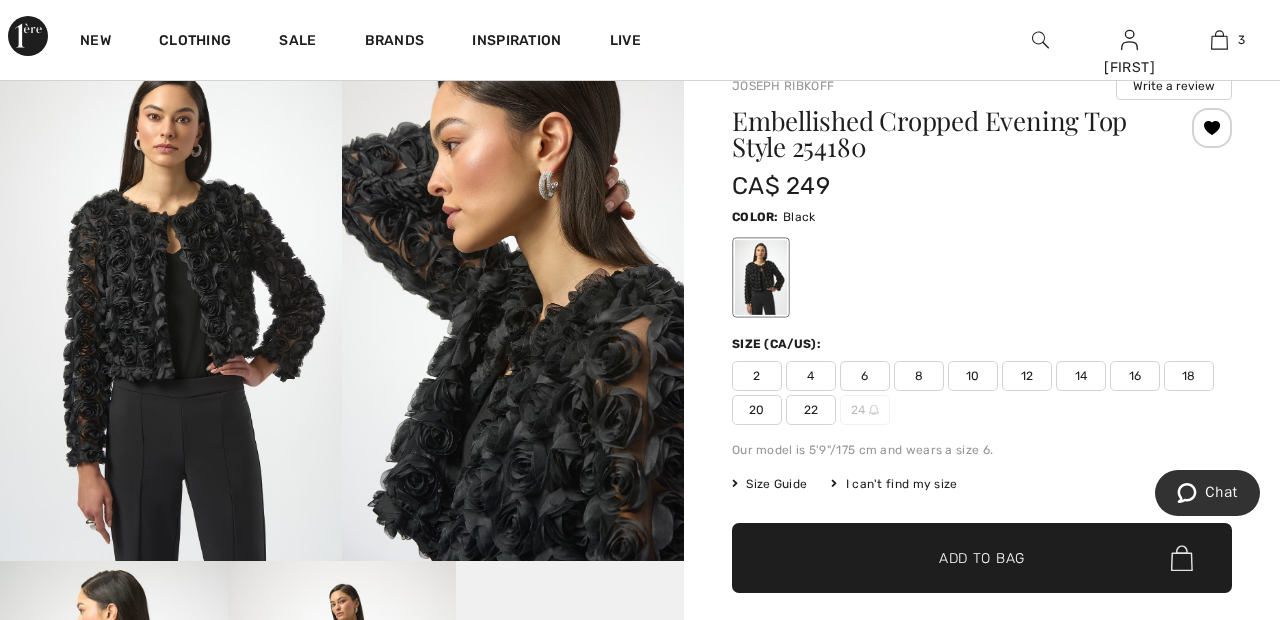 click on "22" at bounding box center (811, 410) 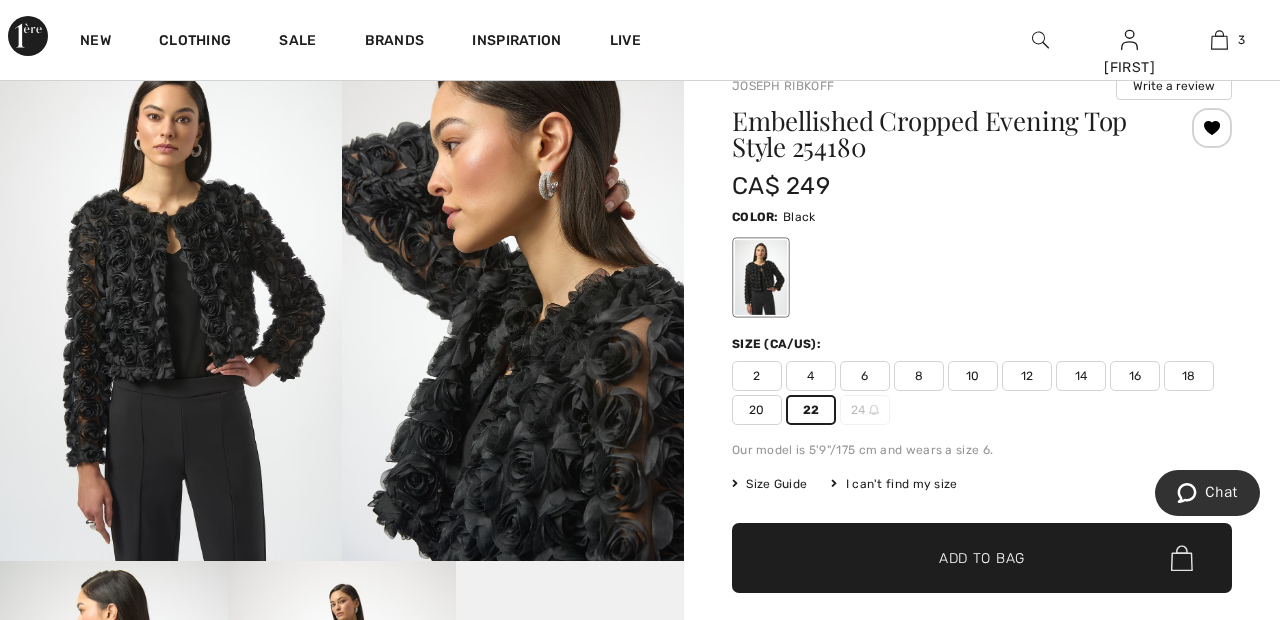 click on "✔ Added to Bag" at bounding box center [952, 558] 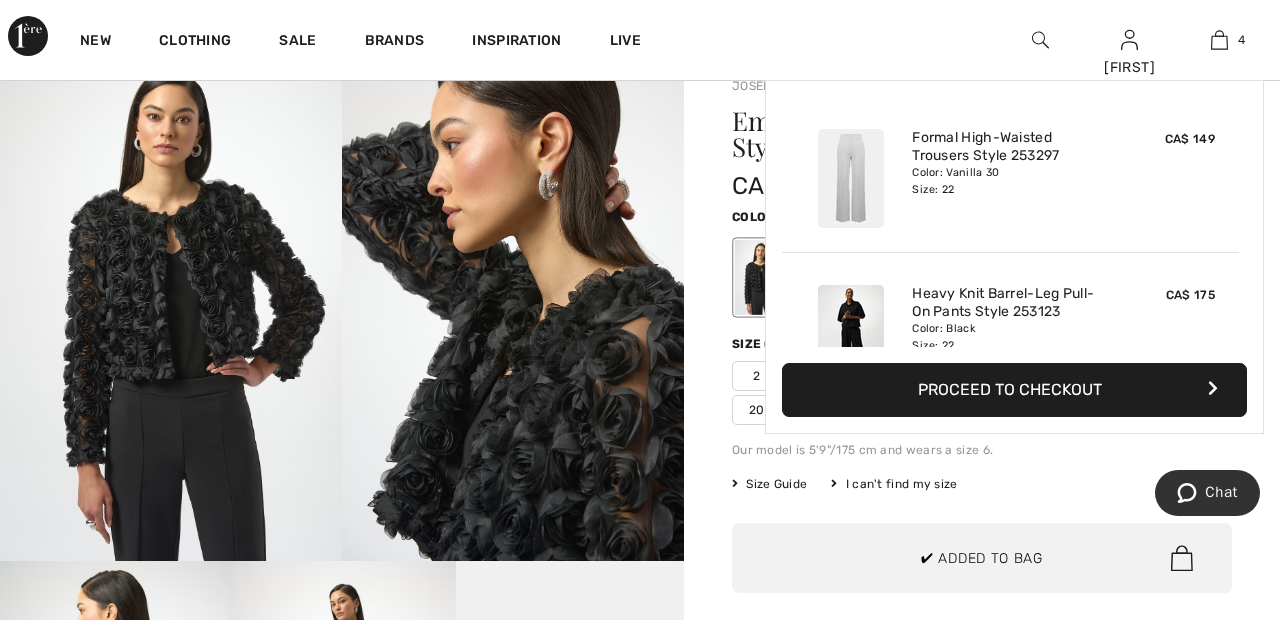 scroll, scrollTop: 374, scrollLeft: 0, axis: vertical 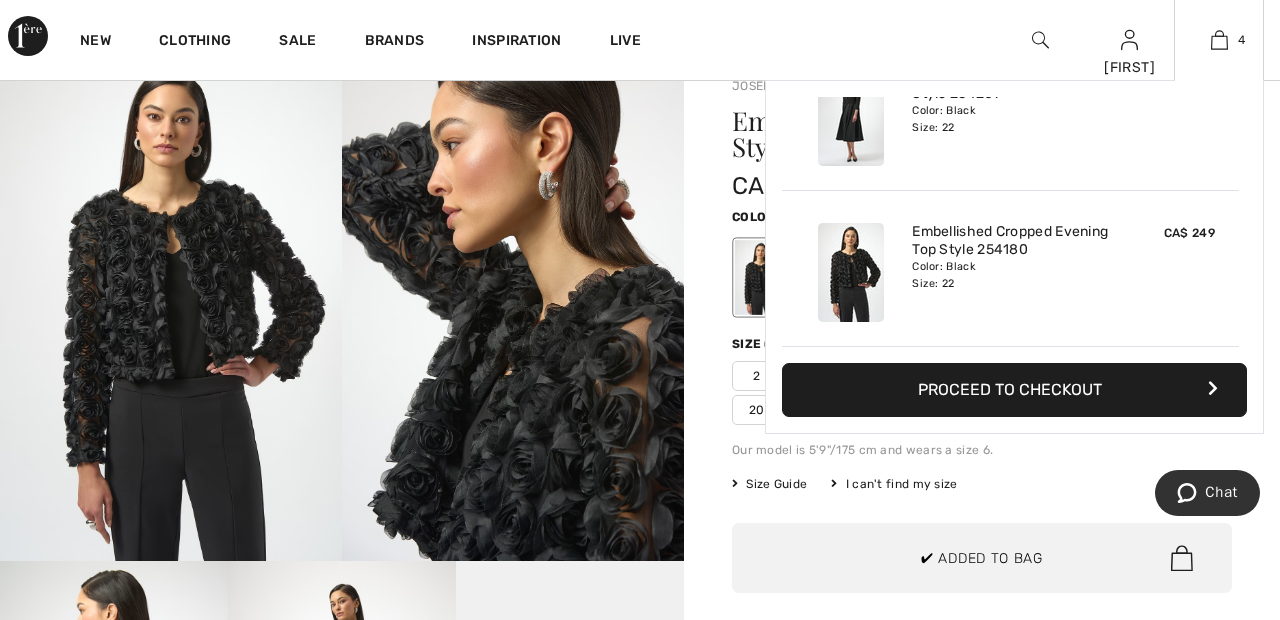 click on "Proceed to Checkout" at bounding box center [1014, 390] 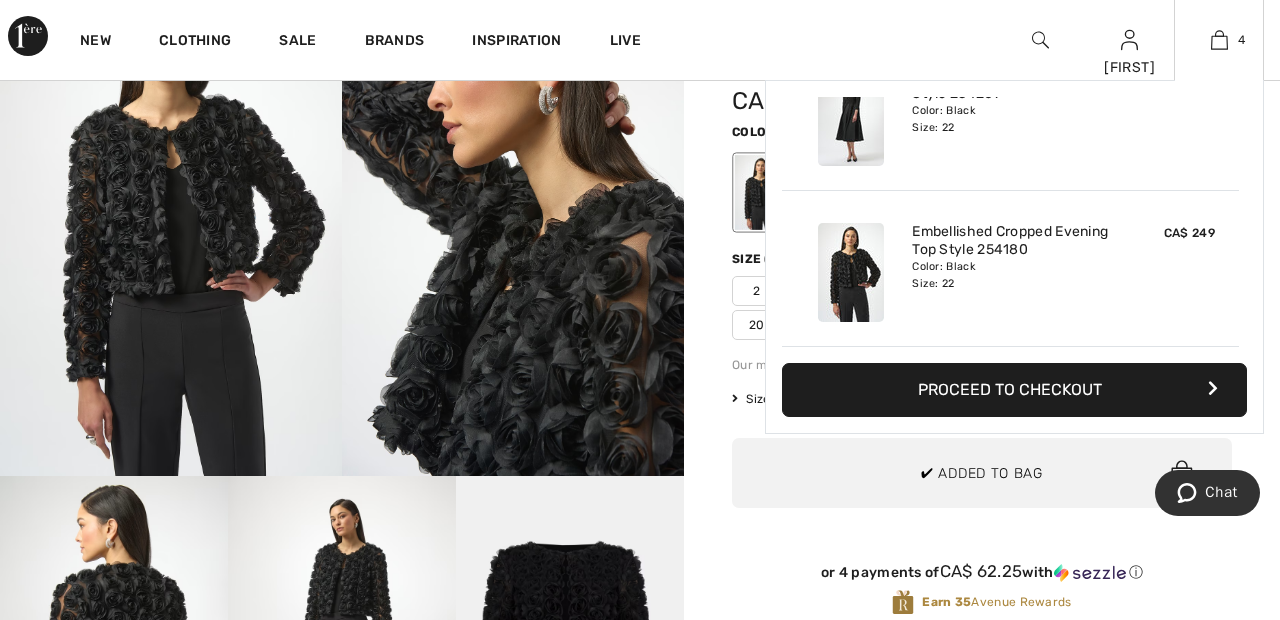 scroll, scrollTop: 247, scrollLeft: 0, axis: vertical 